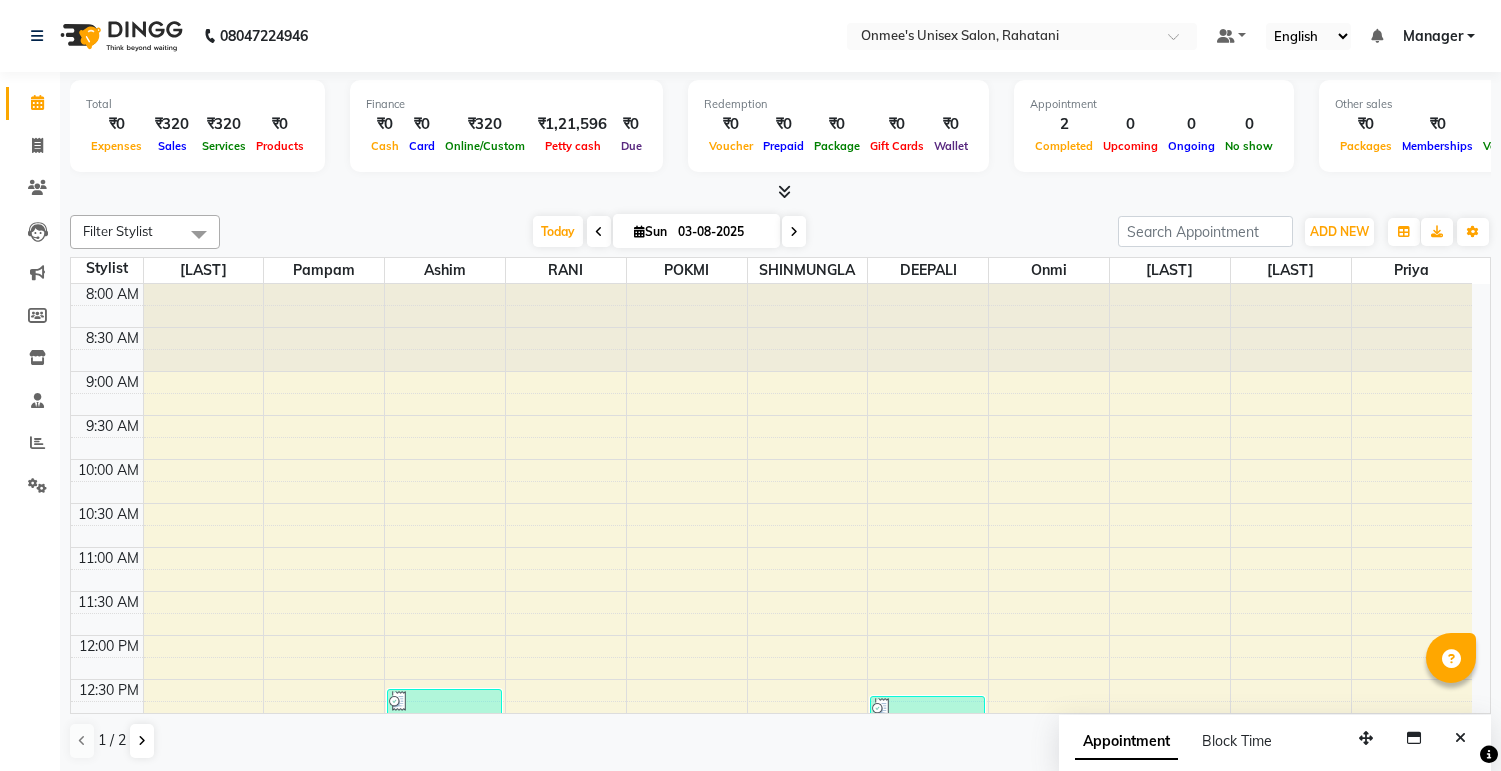 scroll, scrollTop: 0, scrollLeft: 0, axis: both 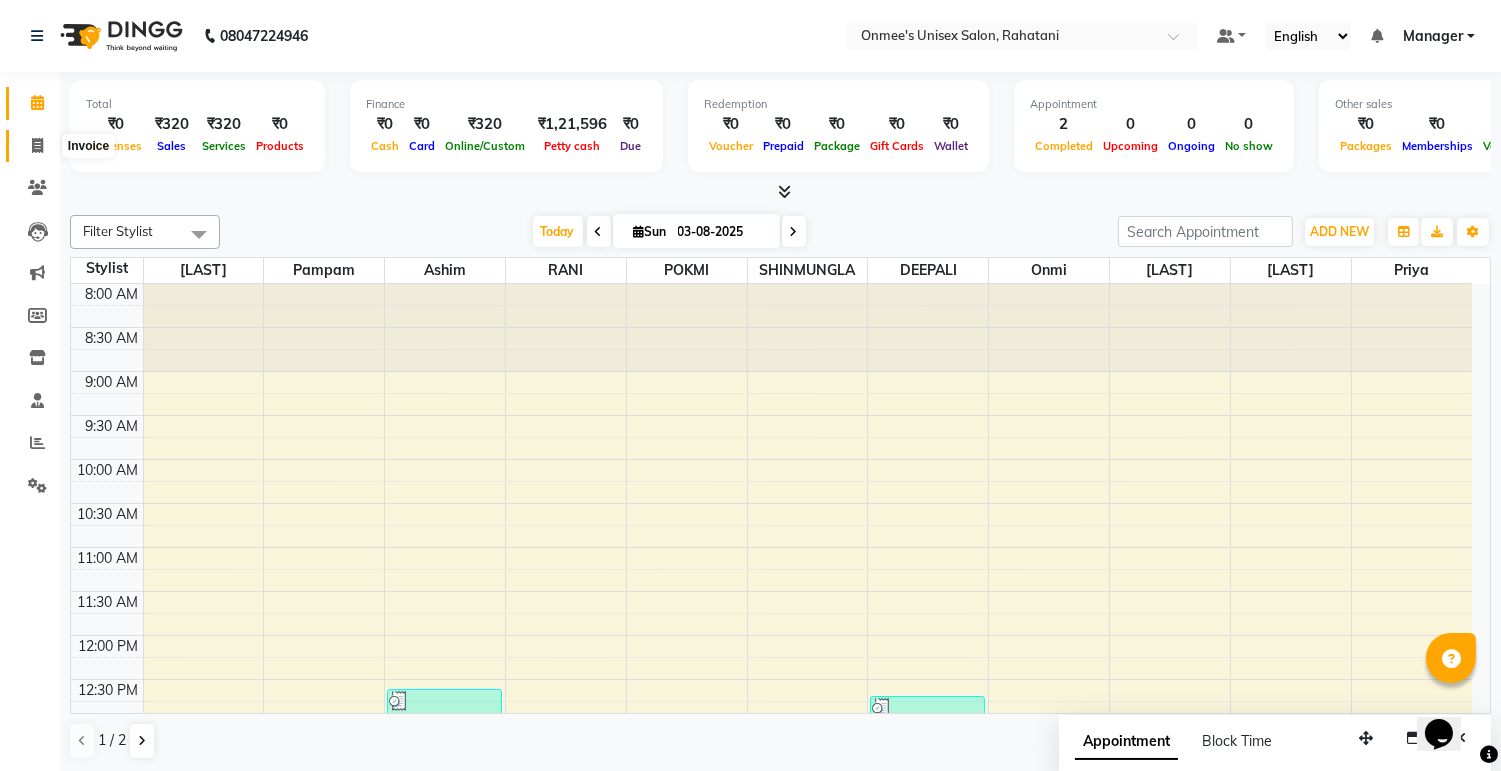 click 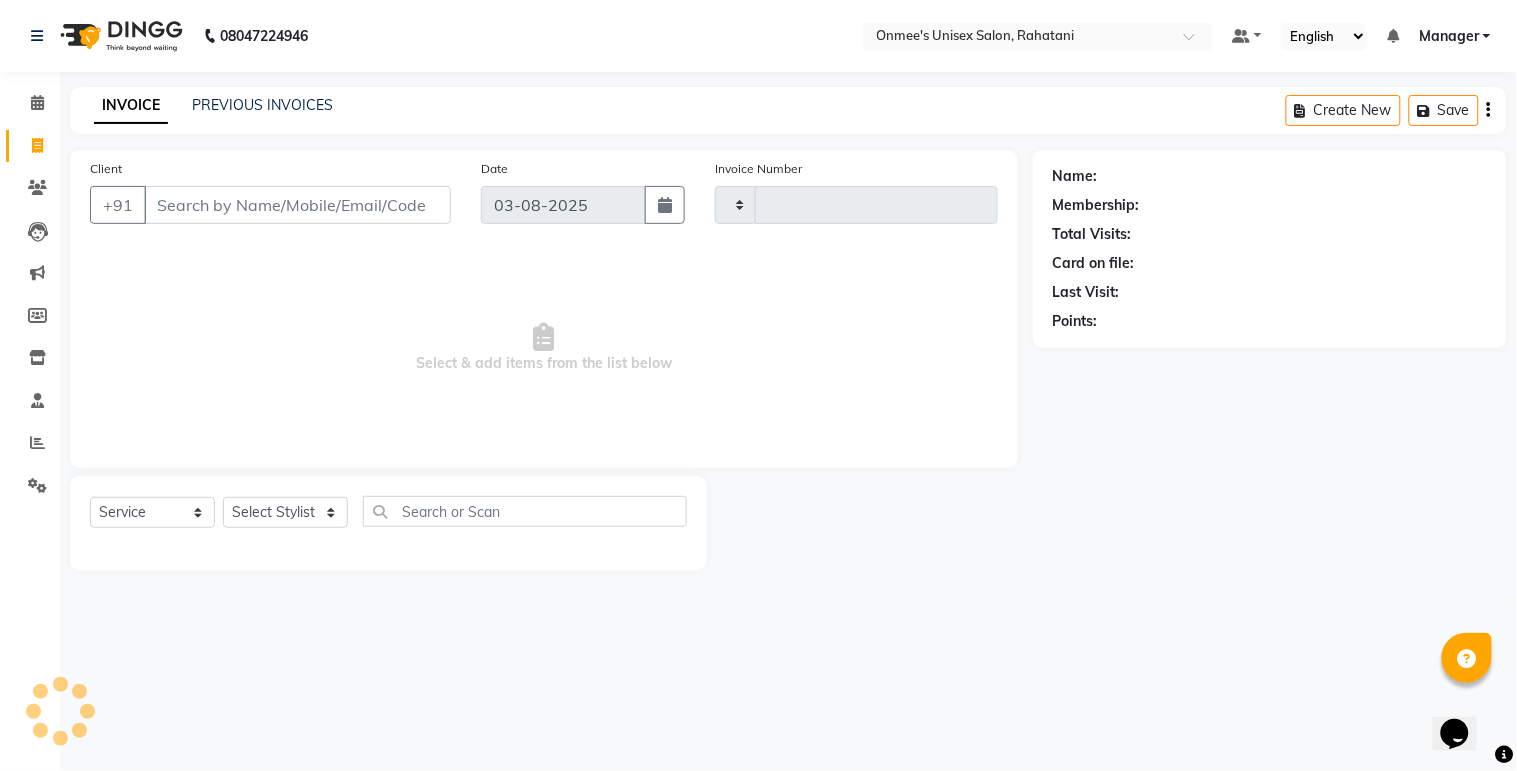 type on "0397" 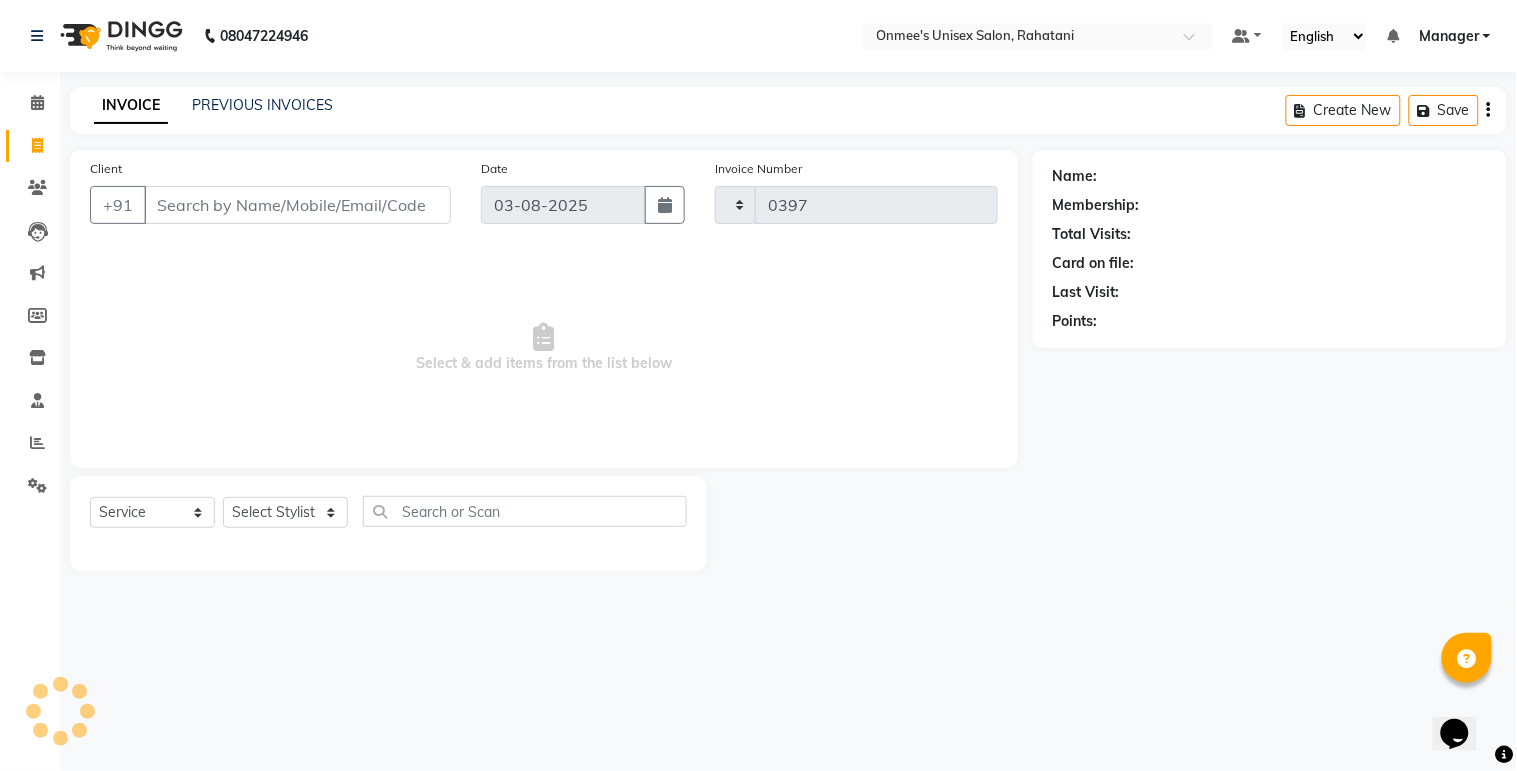 select on "8273" 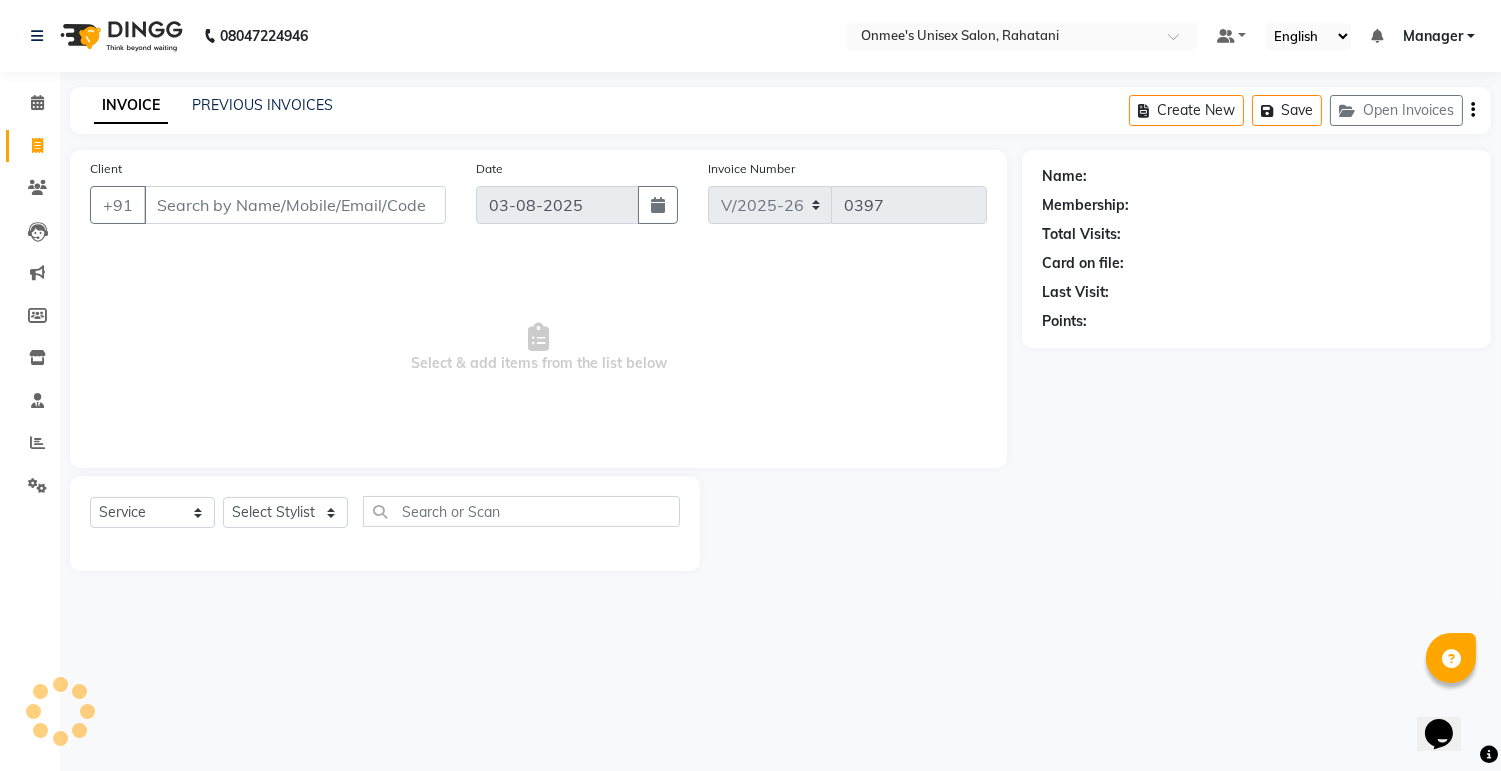 select on "79756" 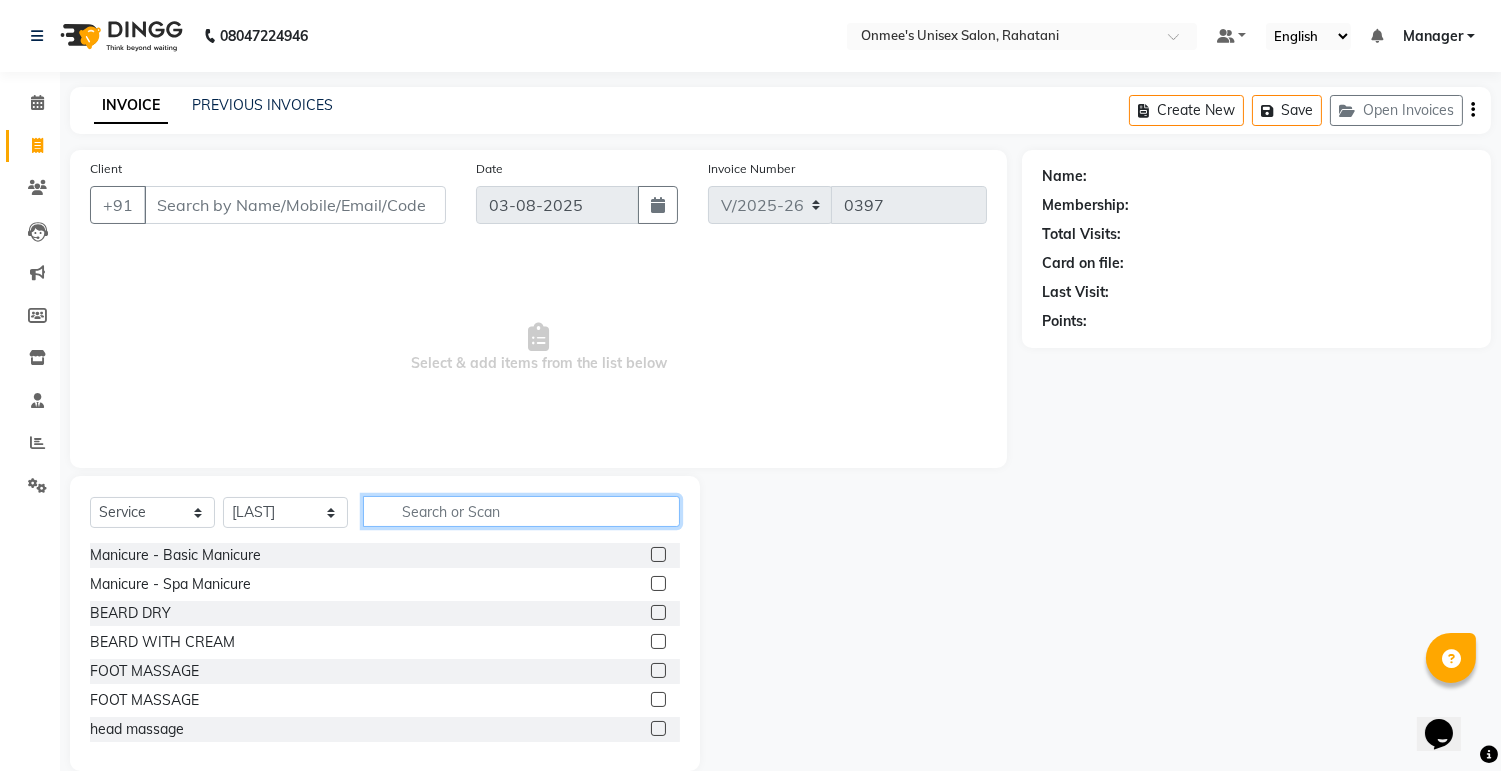 click 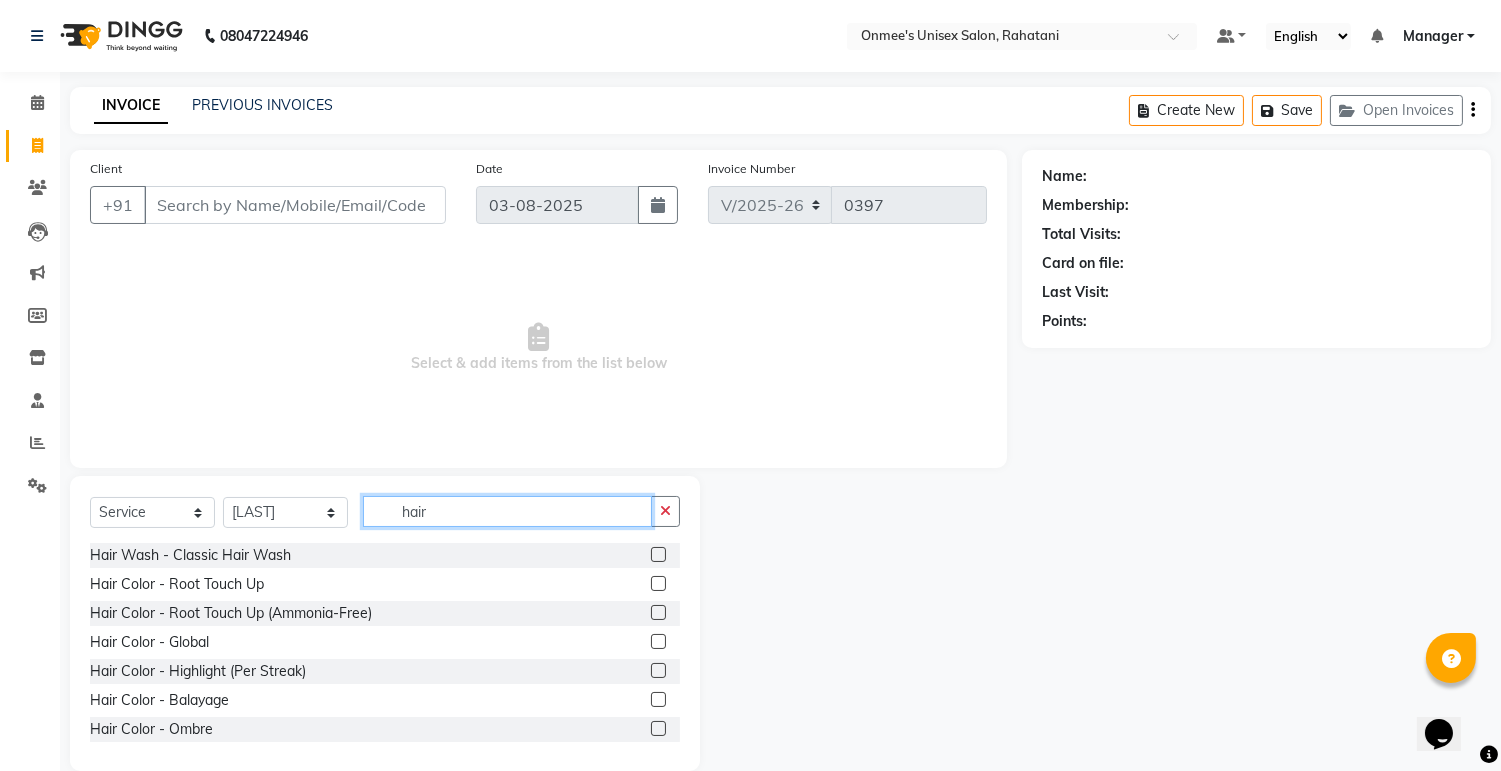 type on "hair" 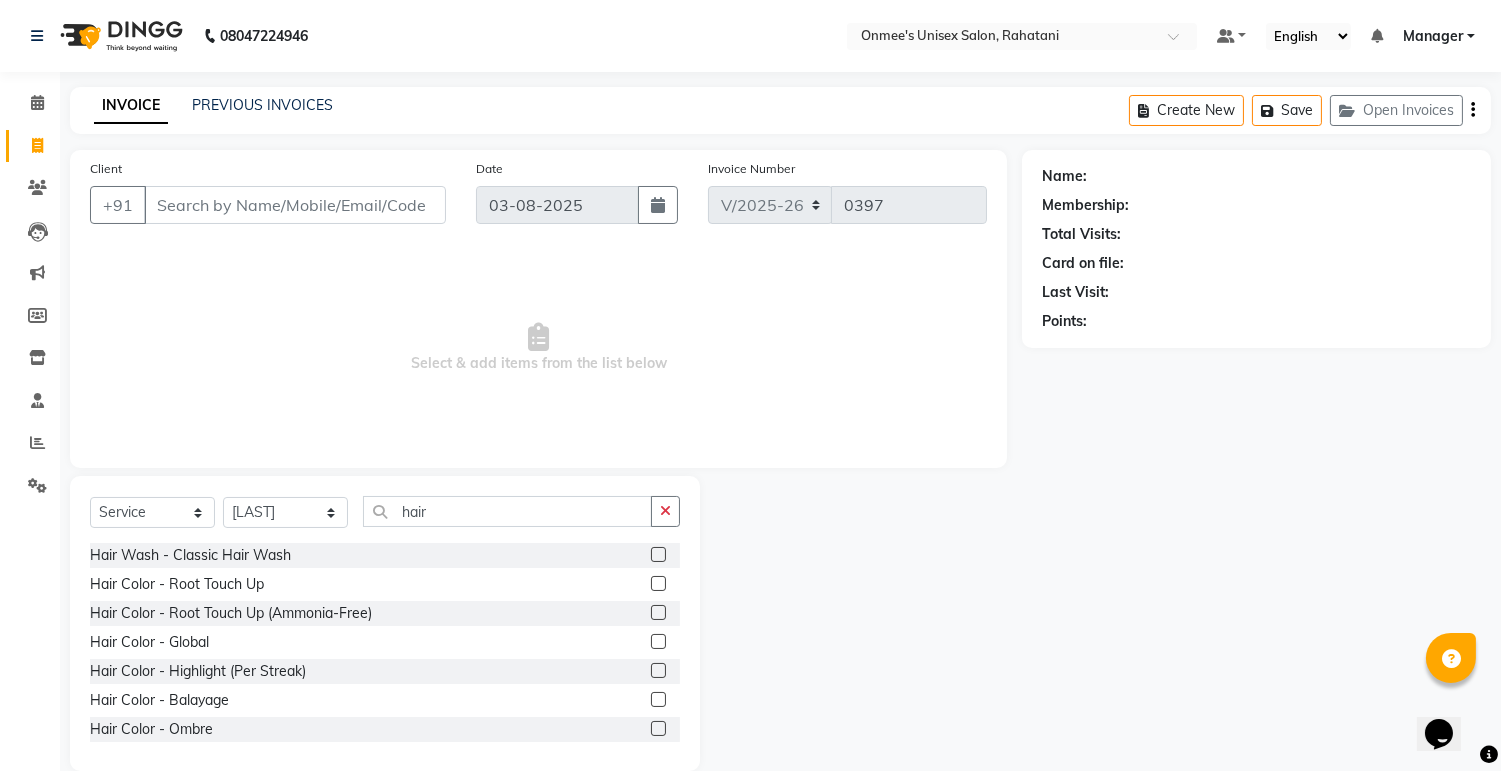 click 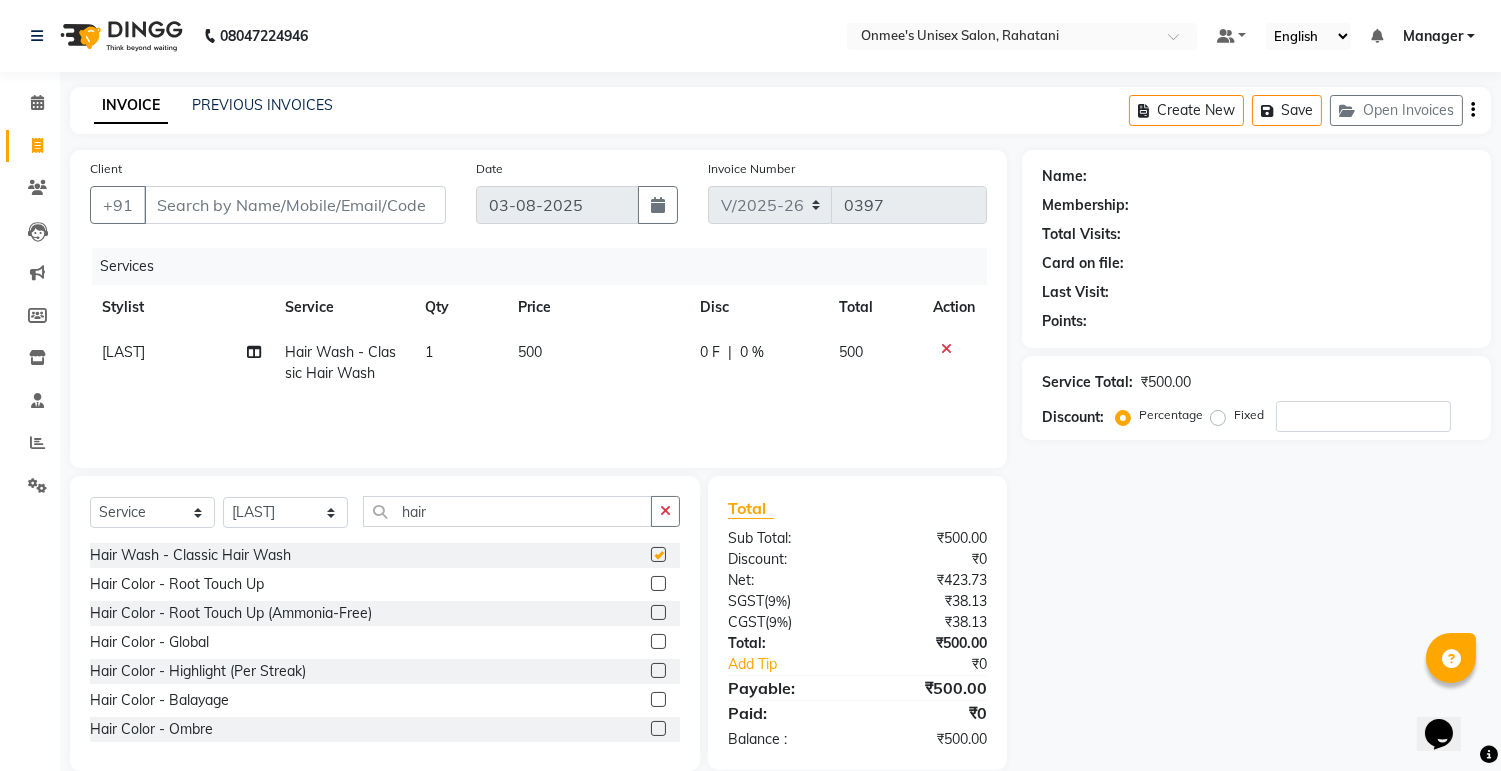 checkbox on "false" 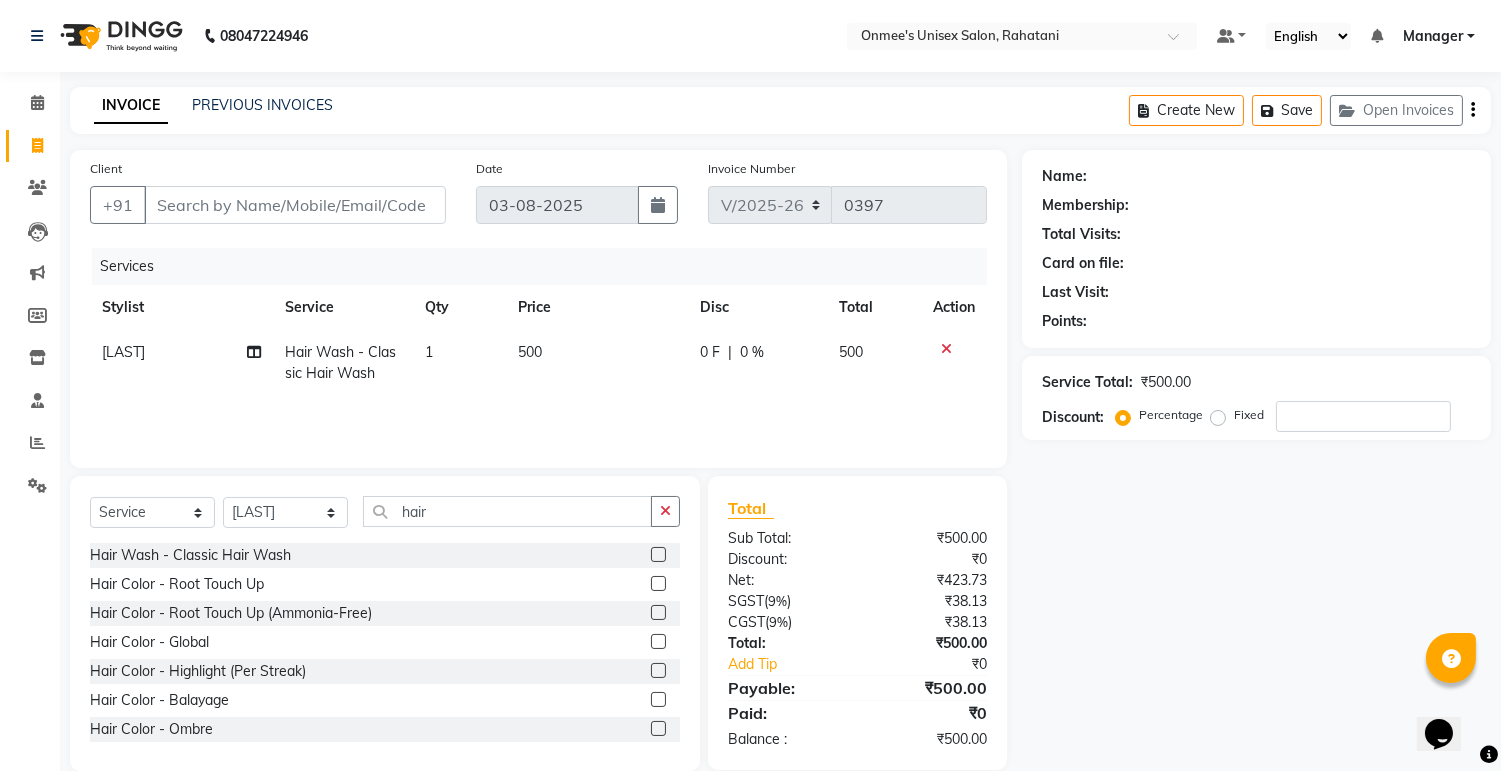 click on "500" 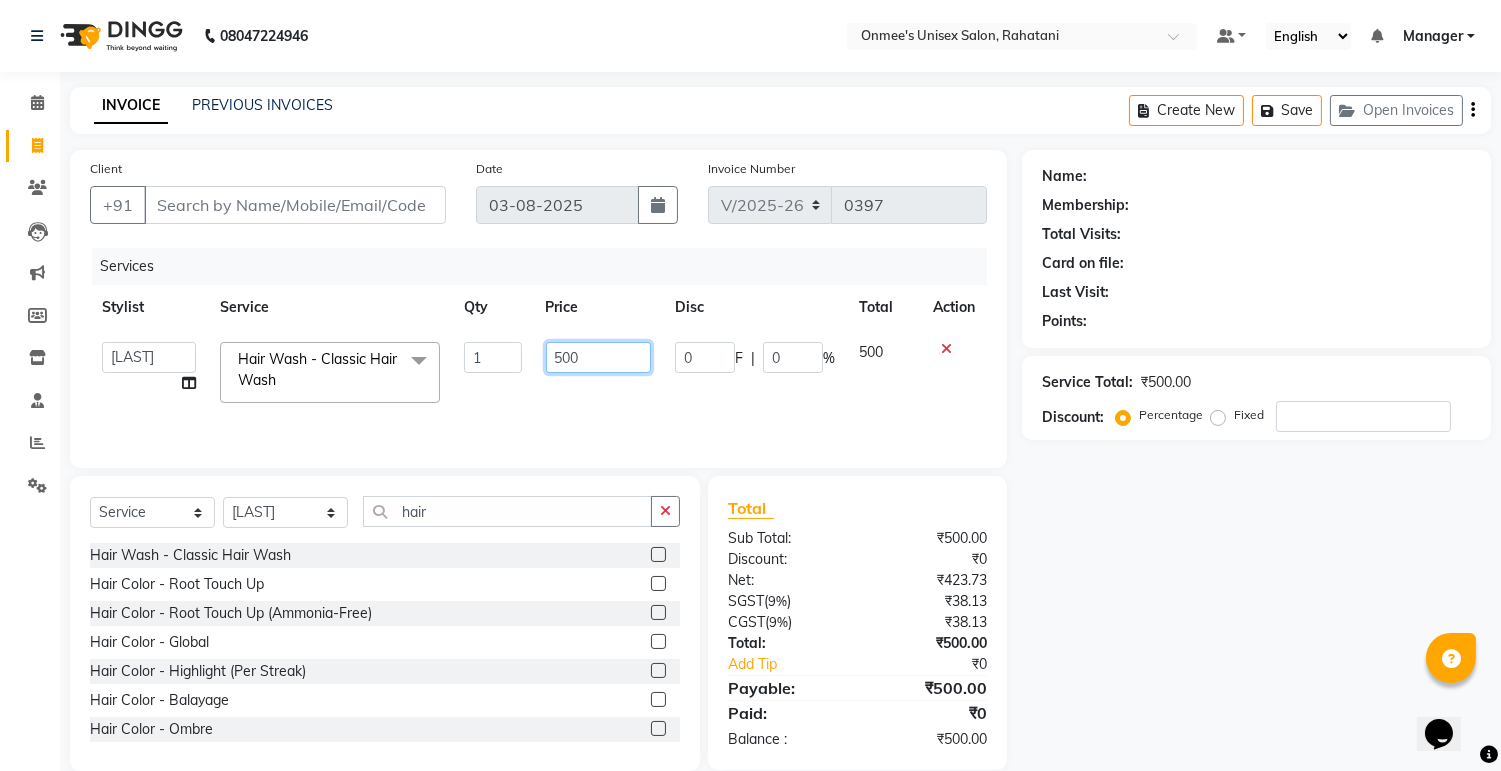 drag, startPoint x: 594, startPoint y: 357, endPoint x: 602, endPoint y: 366, distance: 12.0415945 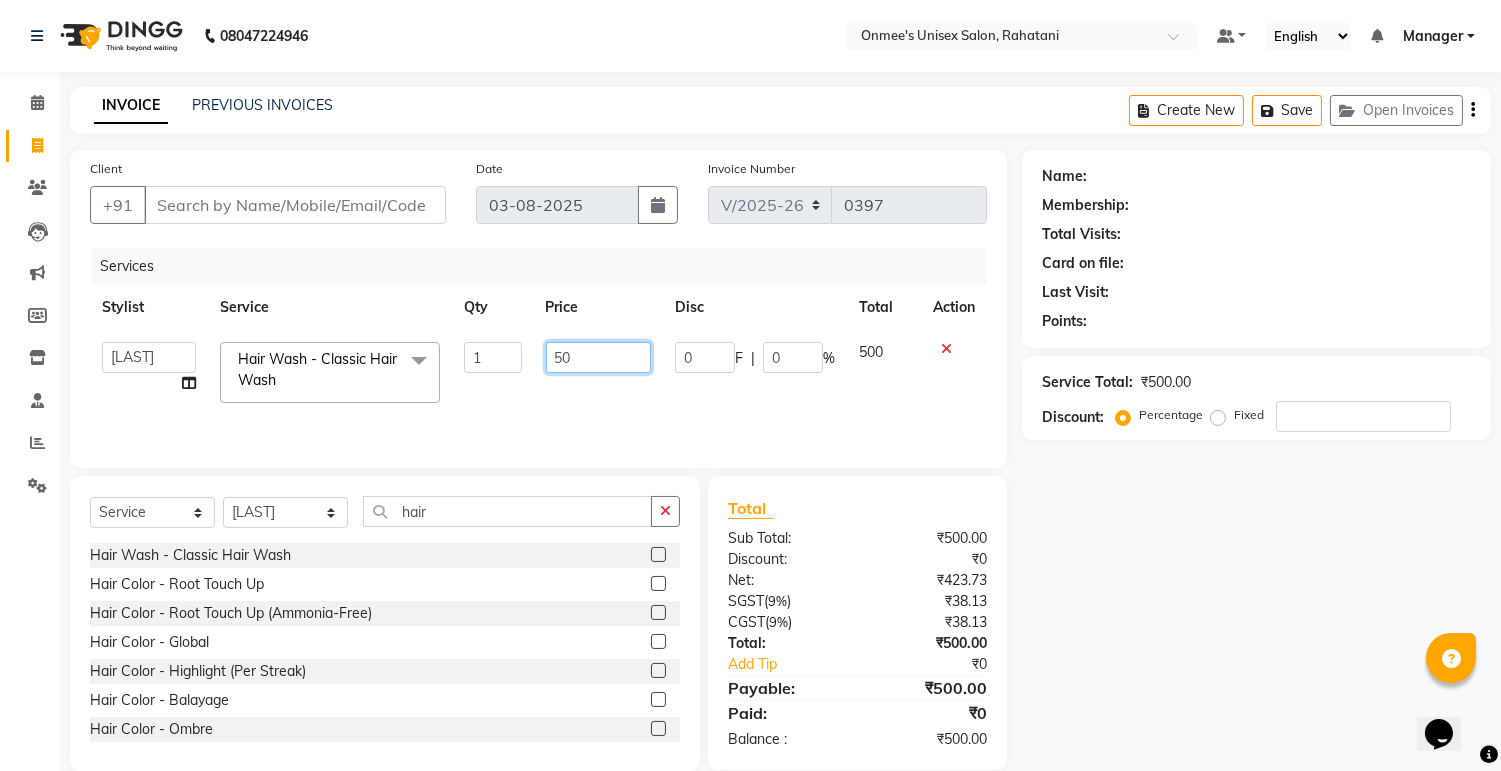 type on "5" 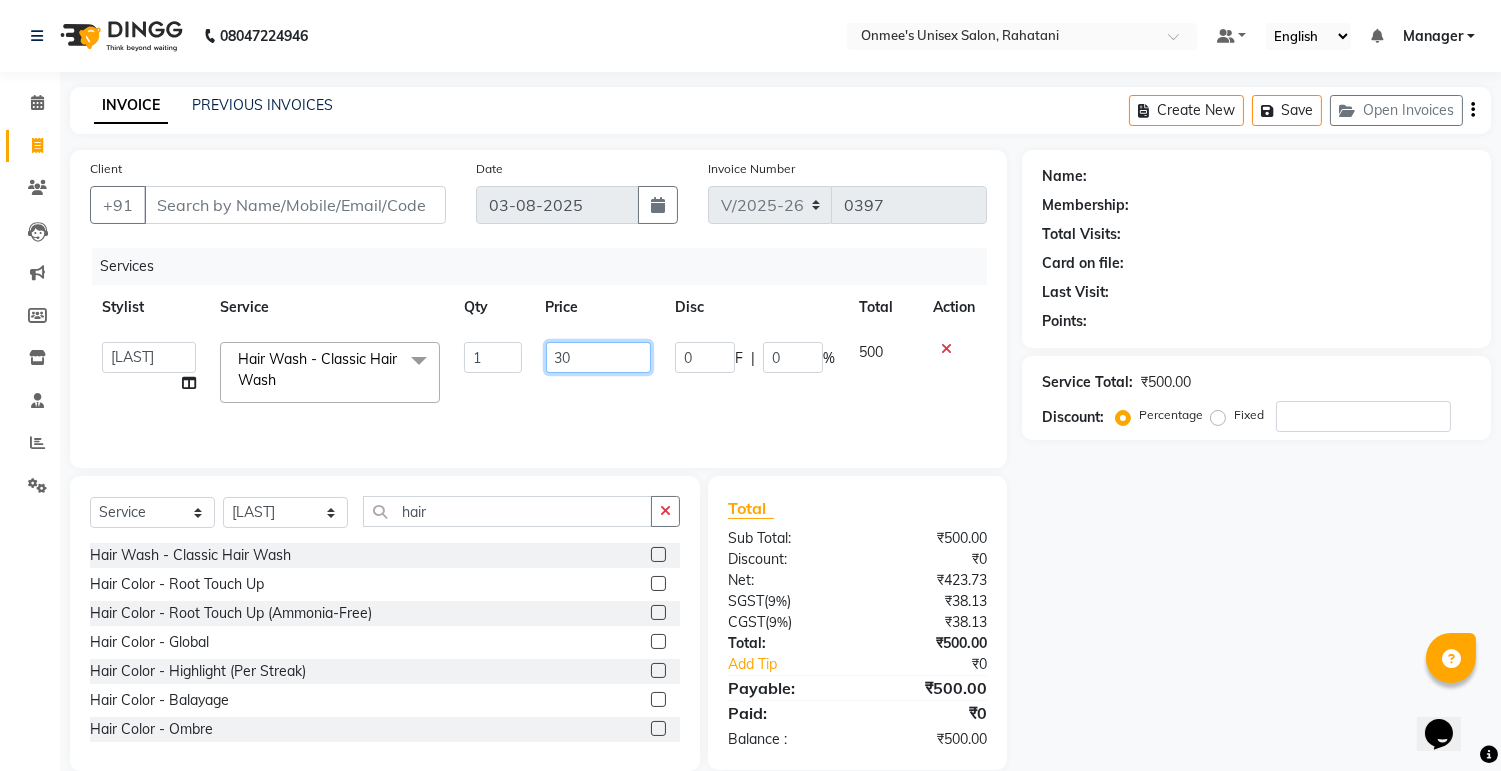 type on "300" 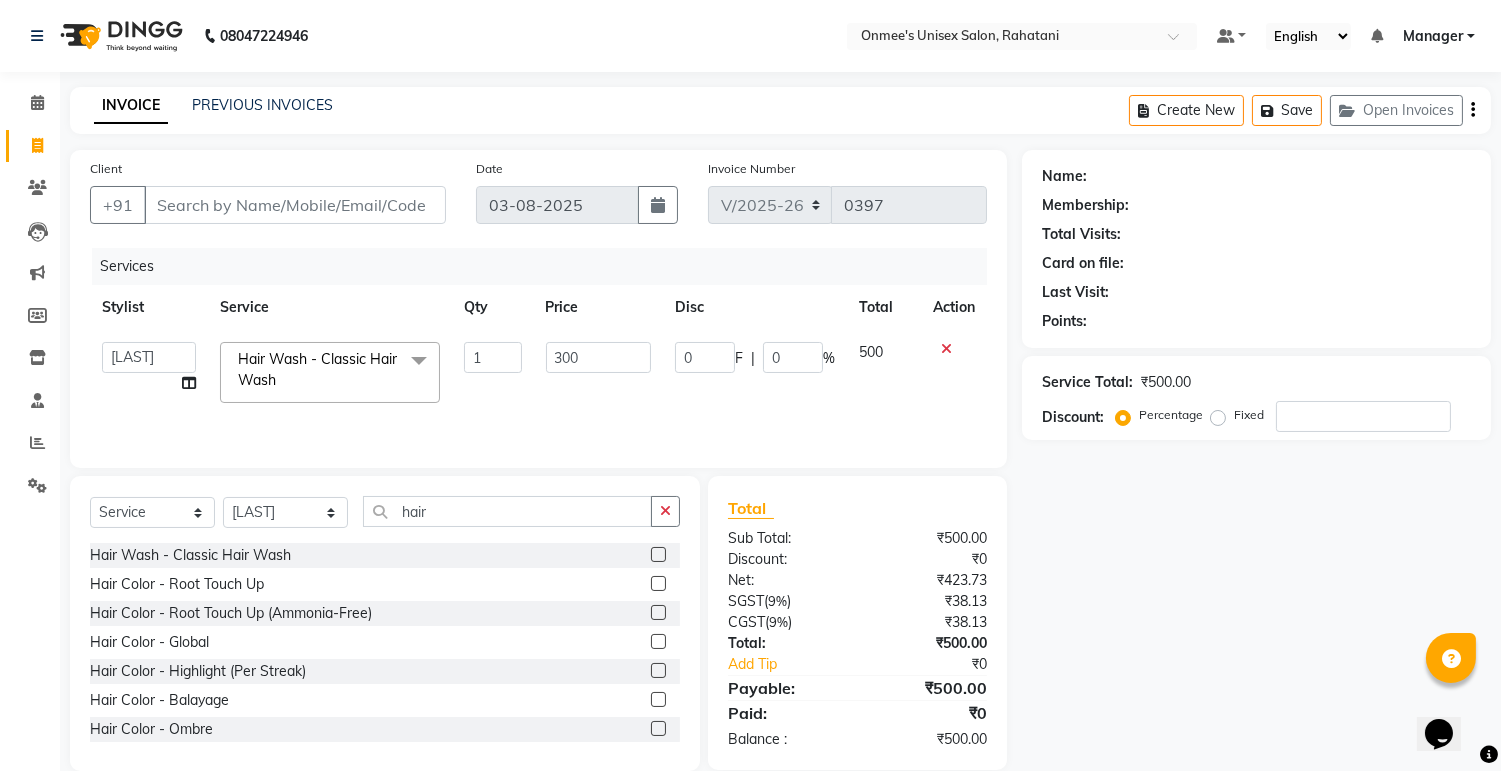 click on "Services Stylist Service Qty Price Disc Total Action [FIRST] [LAST] [LAST] [LAST] Manager [LAST] [LAST] [LAST] [LAST] [LAST] [LAST] [LAST] Hair Wash - Classic Hair Wash&nbsp;x Manicure - Basic Manicure Manicure - Spa Manicure BEARD DRY BEARD WITH CREAM FOOT MASSAGE FOOT MASSAGE head massage gel polish regular poish Body massage Pedicure - Basic Pedicure Pedicure - Spa Pedicure Pedicure - Spa Signature Hair Wash - Classic Hair Wash Face &amp; Waxing - Eye Brow Face &amp; Waxing - Upper Lip Face &amp; Waxing - Lower Lip Face &amp; Waxing - Chin Face &amp; Waxing - Side Lock Face &amp; Waxing - Neck Face &amp; Waxing - Forehead Face &amp; Waxing - Olaplex Rica Waxing - Full Arms Rica Waxing - Under Arms Rica Waxing - Half Leg Rica Waxing - Full Leg Rica Waxing - Half - Front/Back Rica Waxing - Full - Front/Back Rica Waxing - Bikini Wax Hair Color - Root Touch Up Hair Color - Root Touch Up (Ammonia-Free) Hair Color - Global Hair Color - Highlight (Per Streak) Hair Color - Balayage Hair Color - Ombre 1 0" 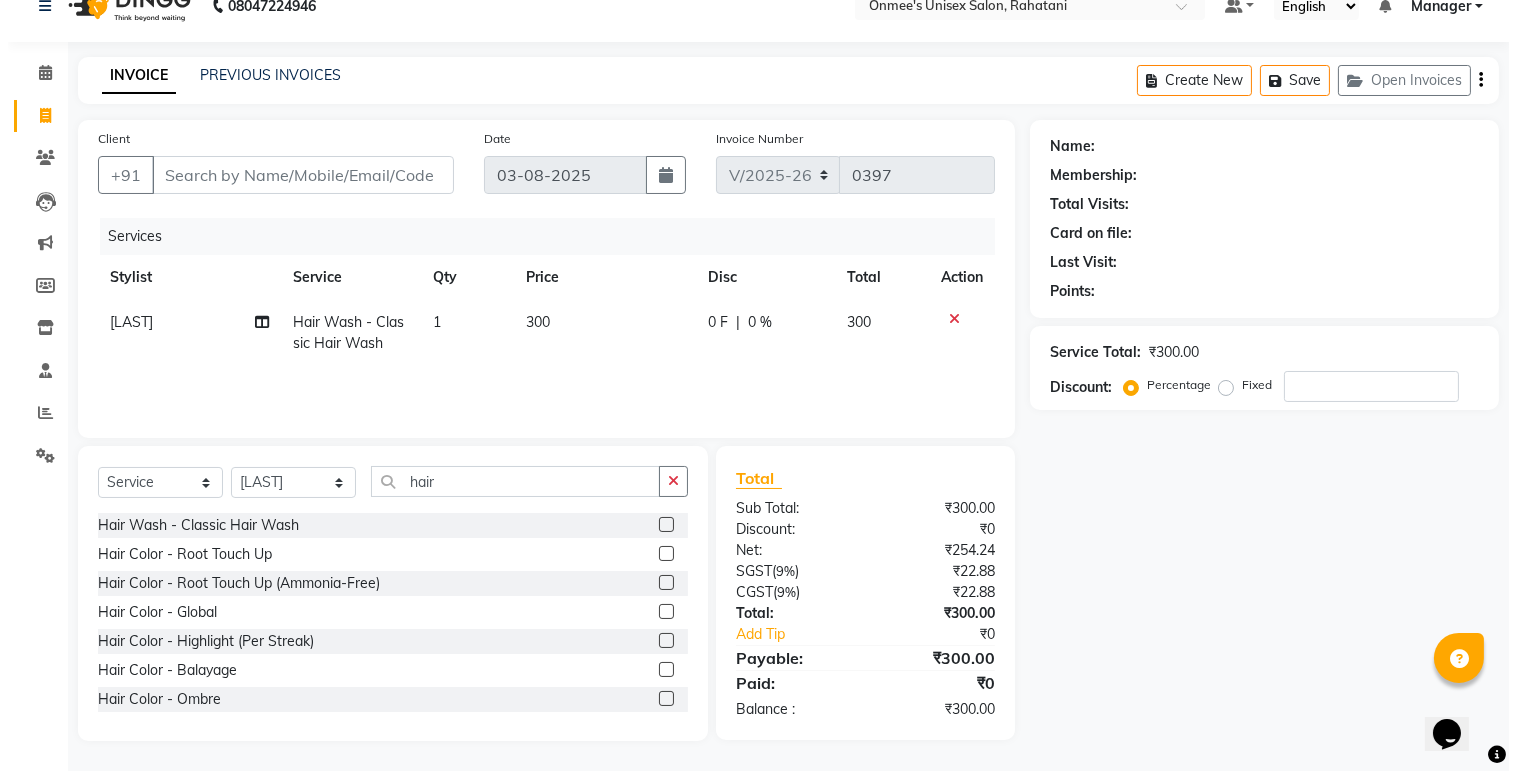 scroll, scrollTop: 0, scrollLeft: 0, axis: both 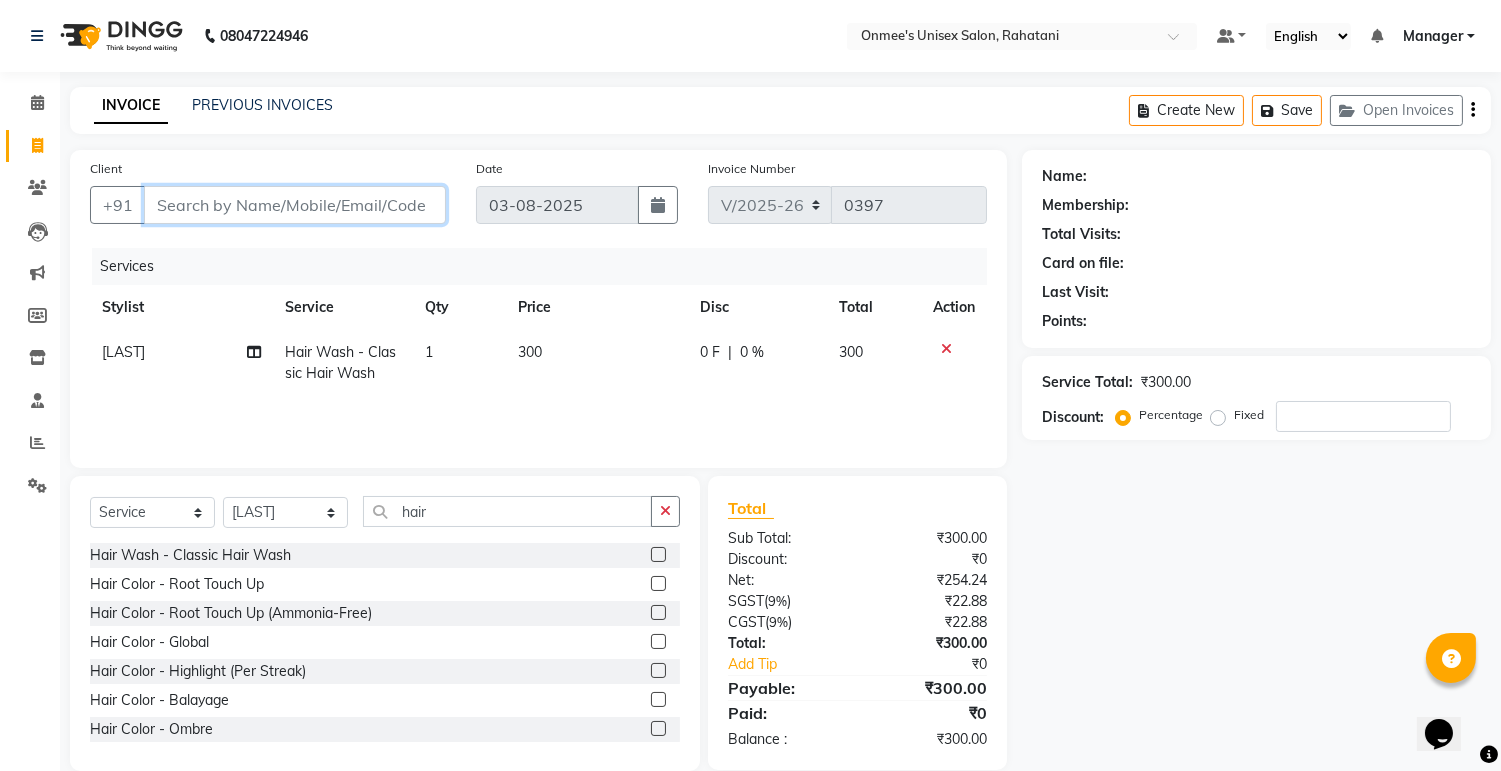 click on "Client" at bounding box center [295, 205] 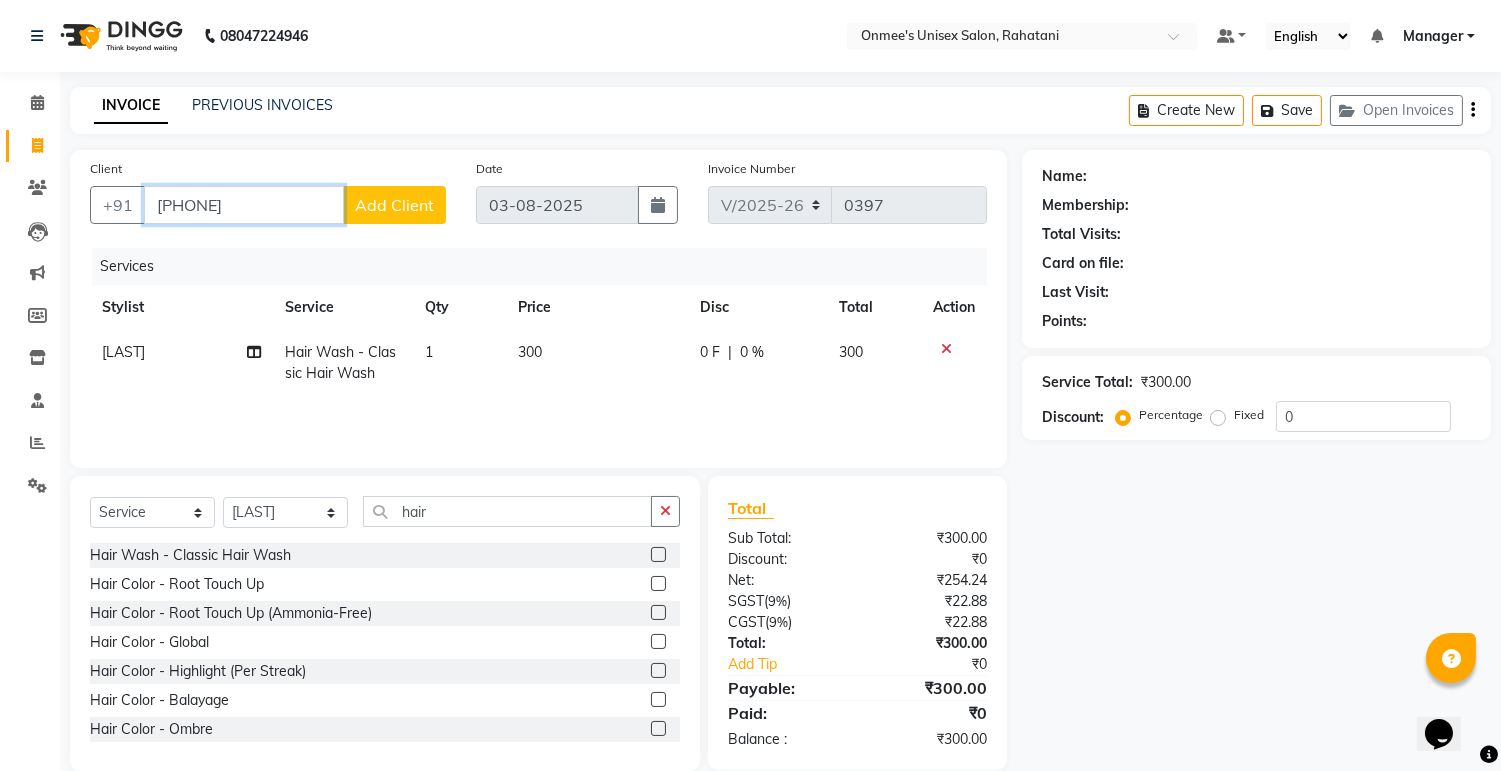 type on "[PHONE]" 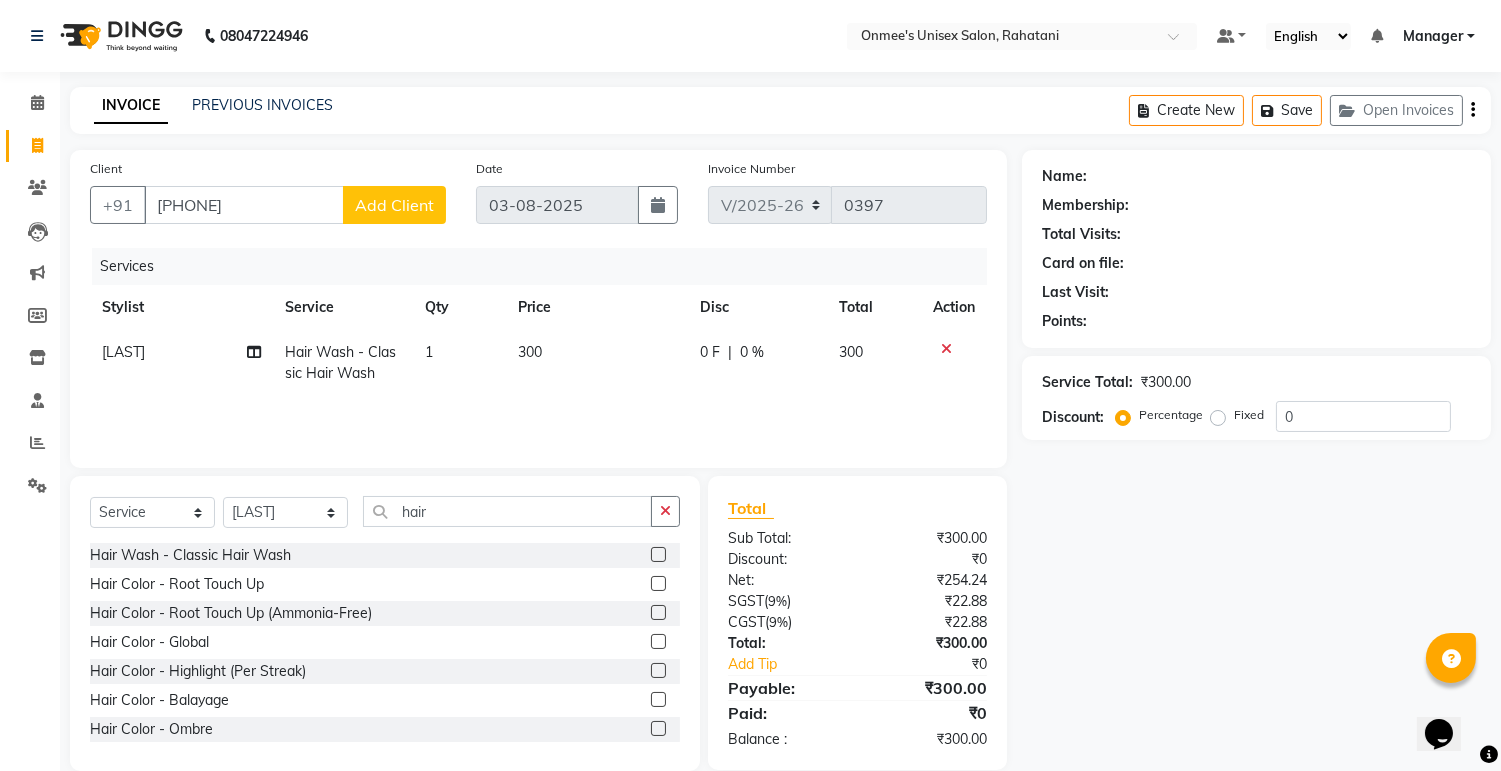 click on "Add Client" 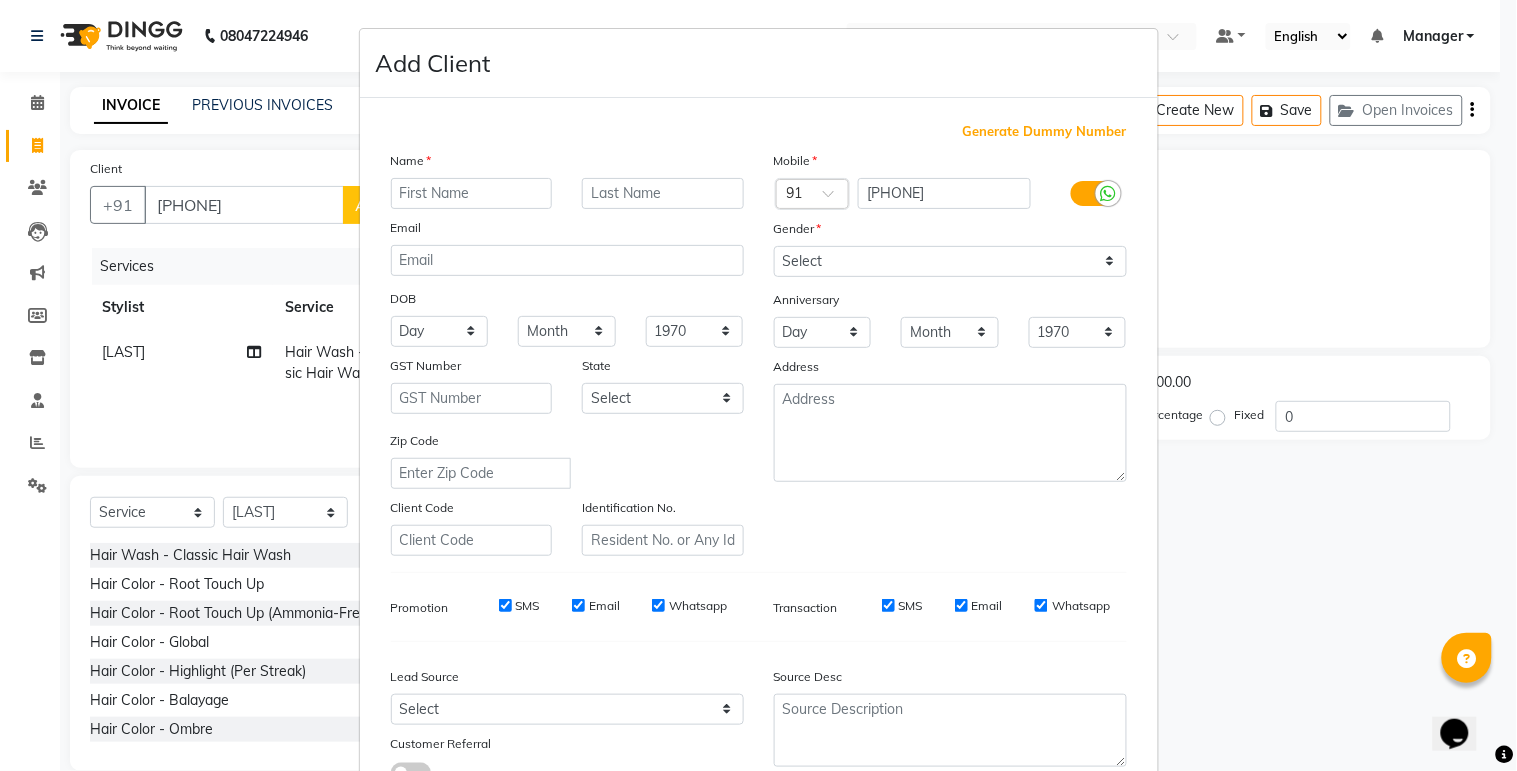 click at bounding box center (472, 193) 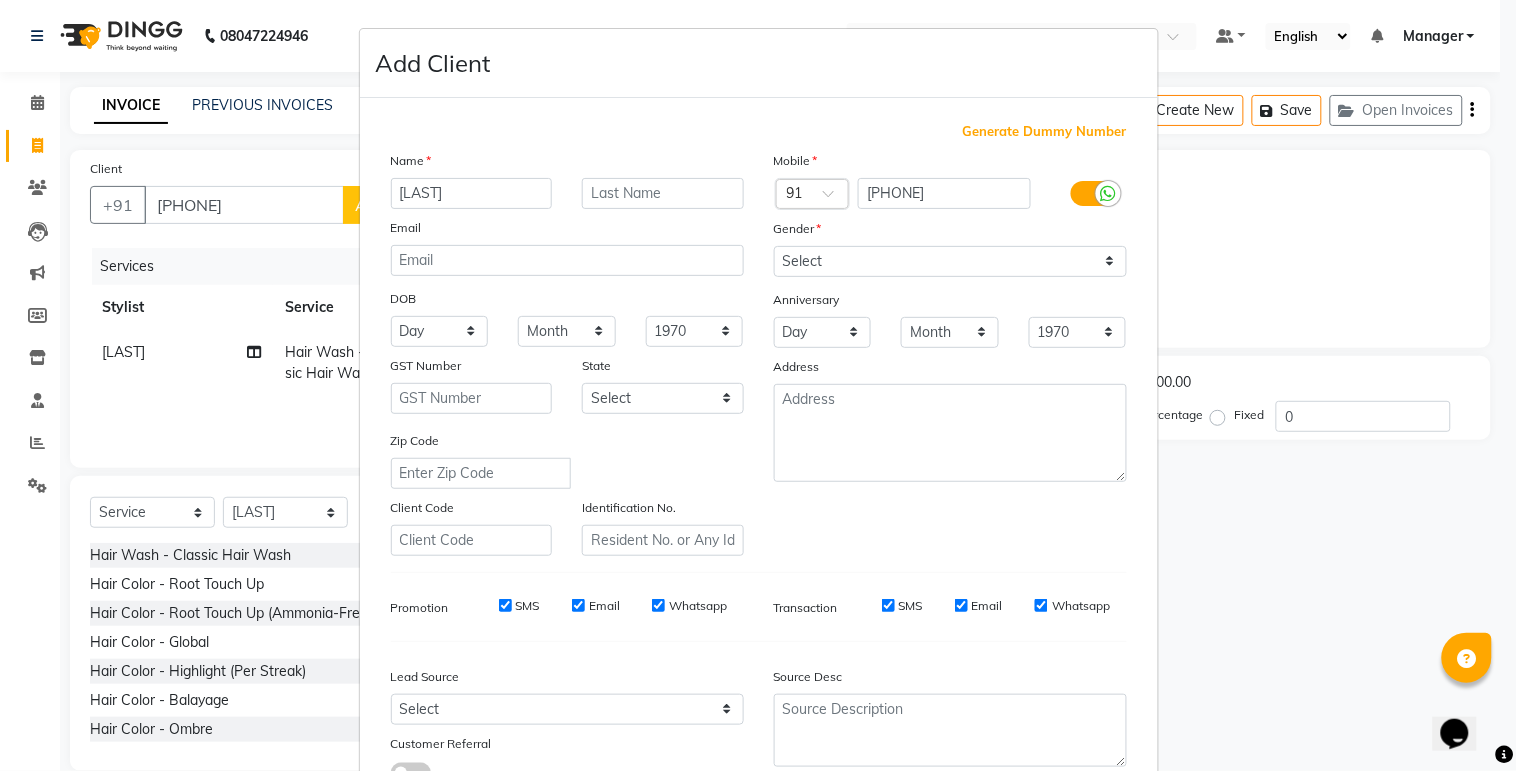 type on "[LAST]" 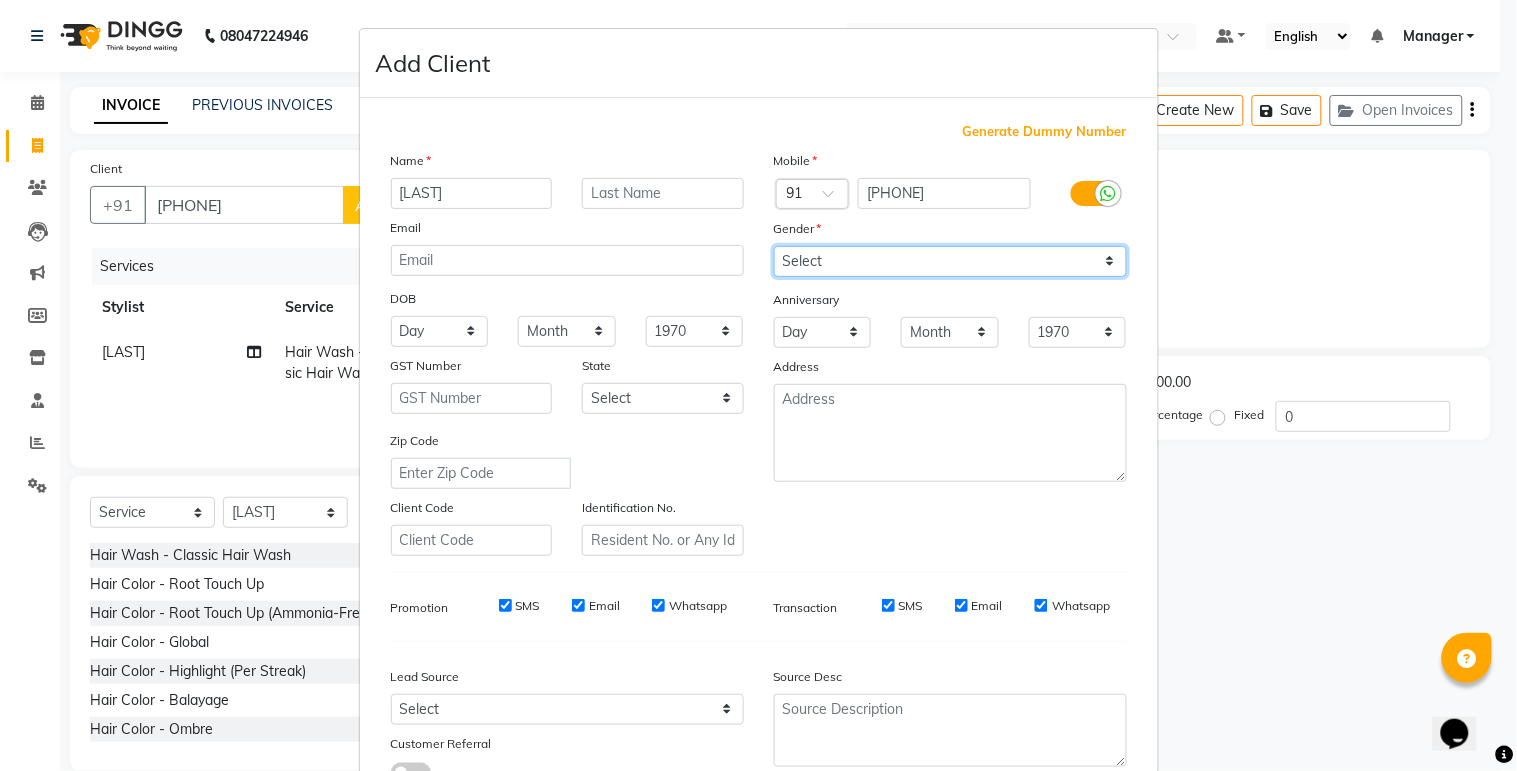 click on "Select Male Female Other Prefer Not To Say" at bounding box center [950, 261] 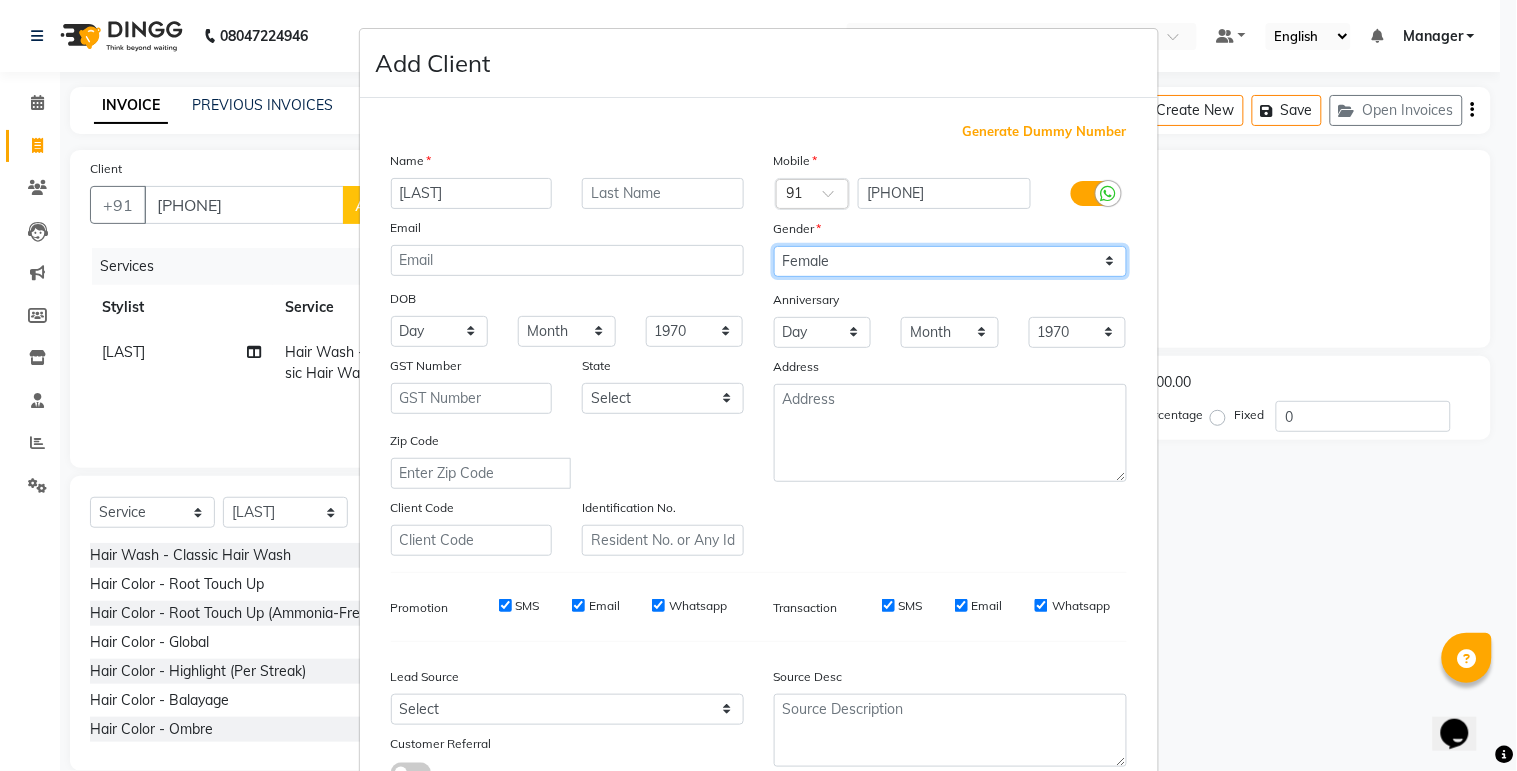 click on "Select Male Female Other Prefer Not To Say" at bounding box center (950, 261) 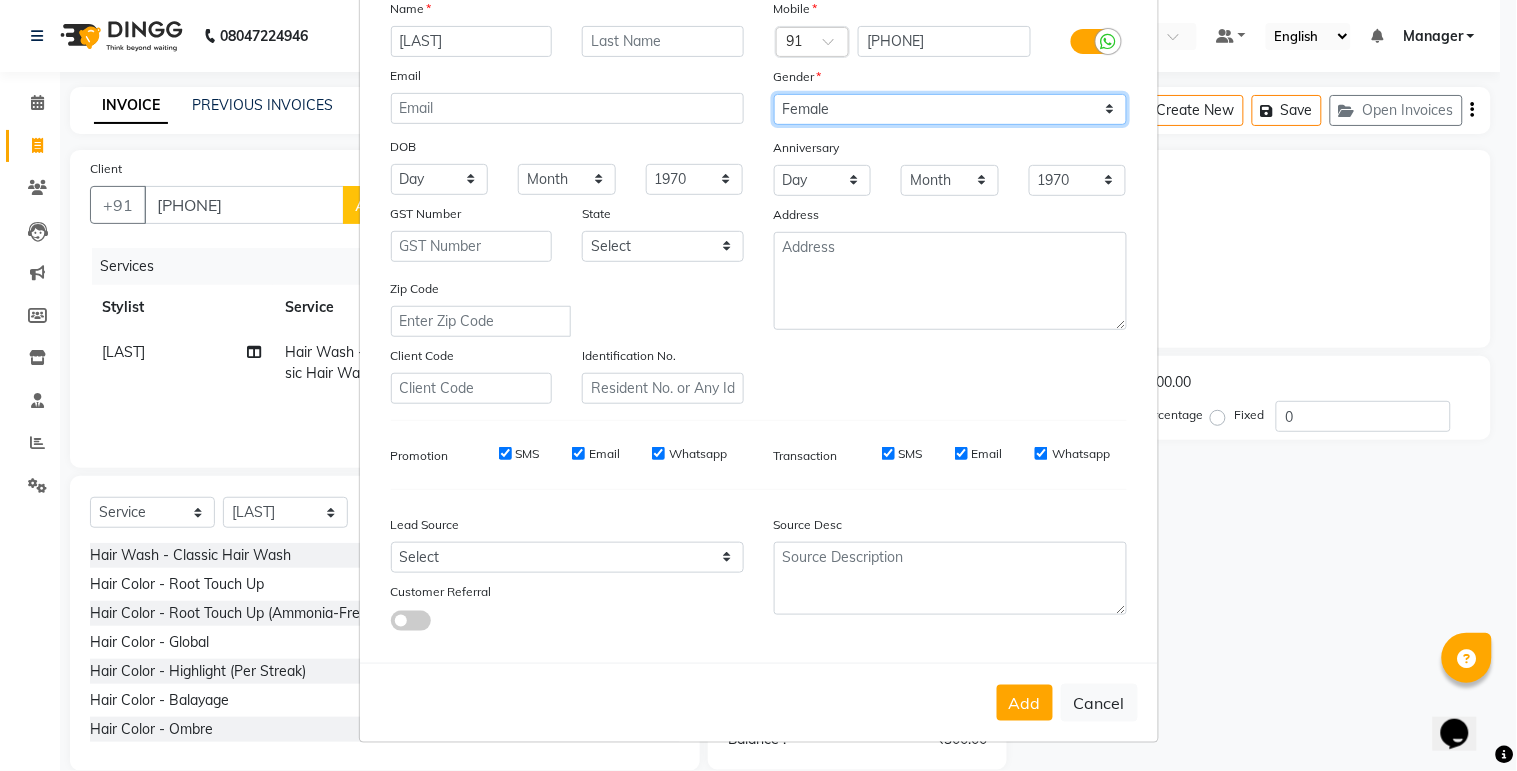scroll, scrollTop: 153, scrollLeft: 0, axis: vertical 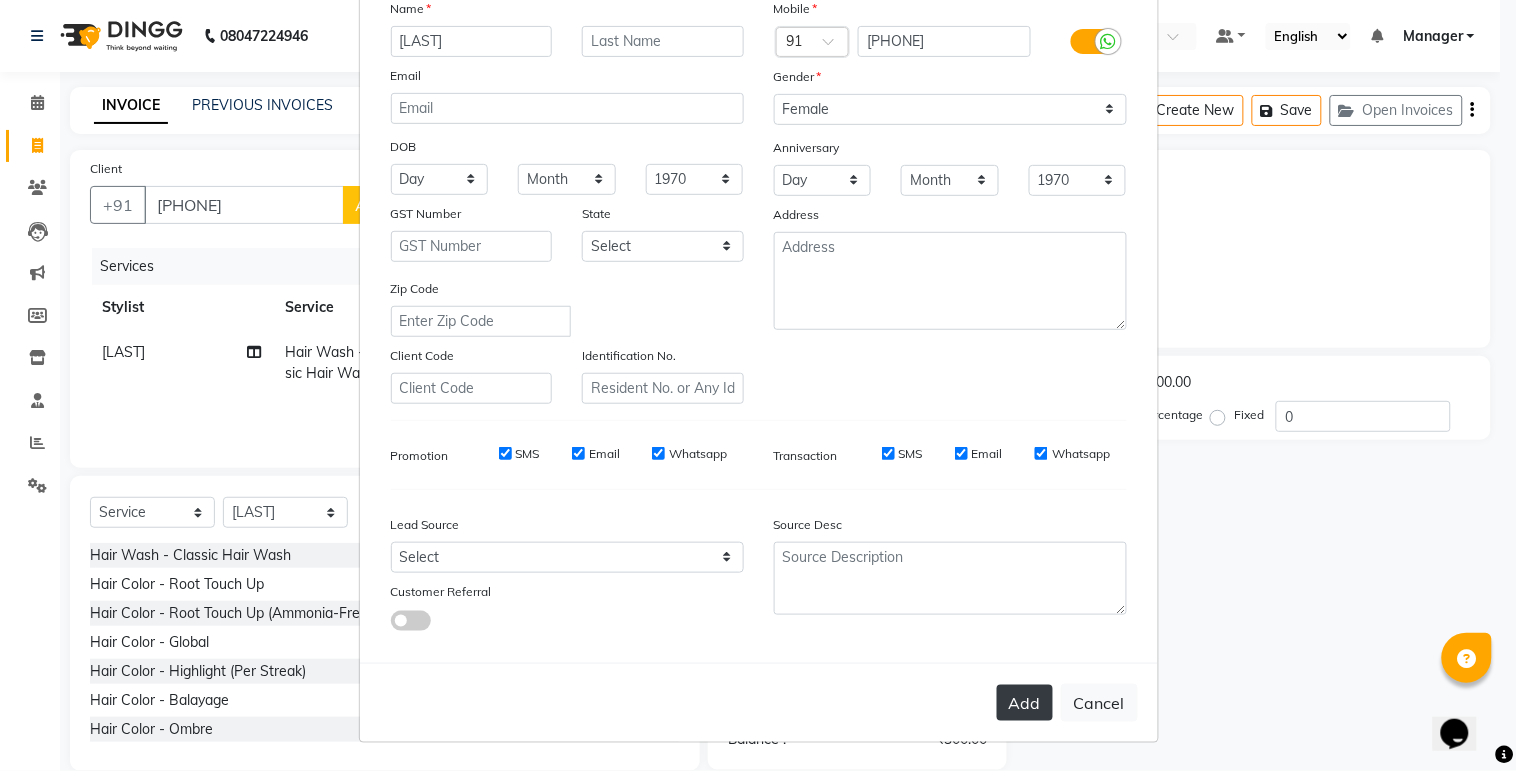 click on "Add" at bounding box center (1025, 703) 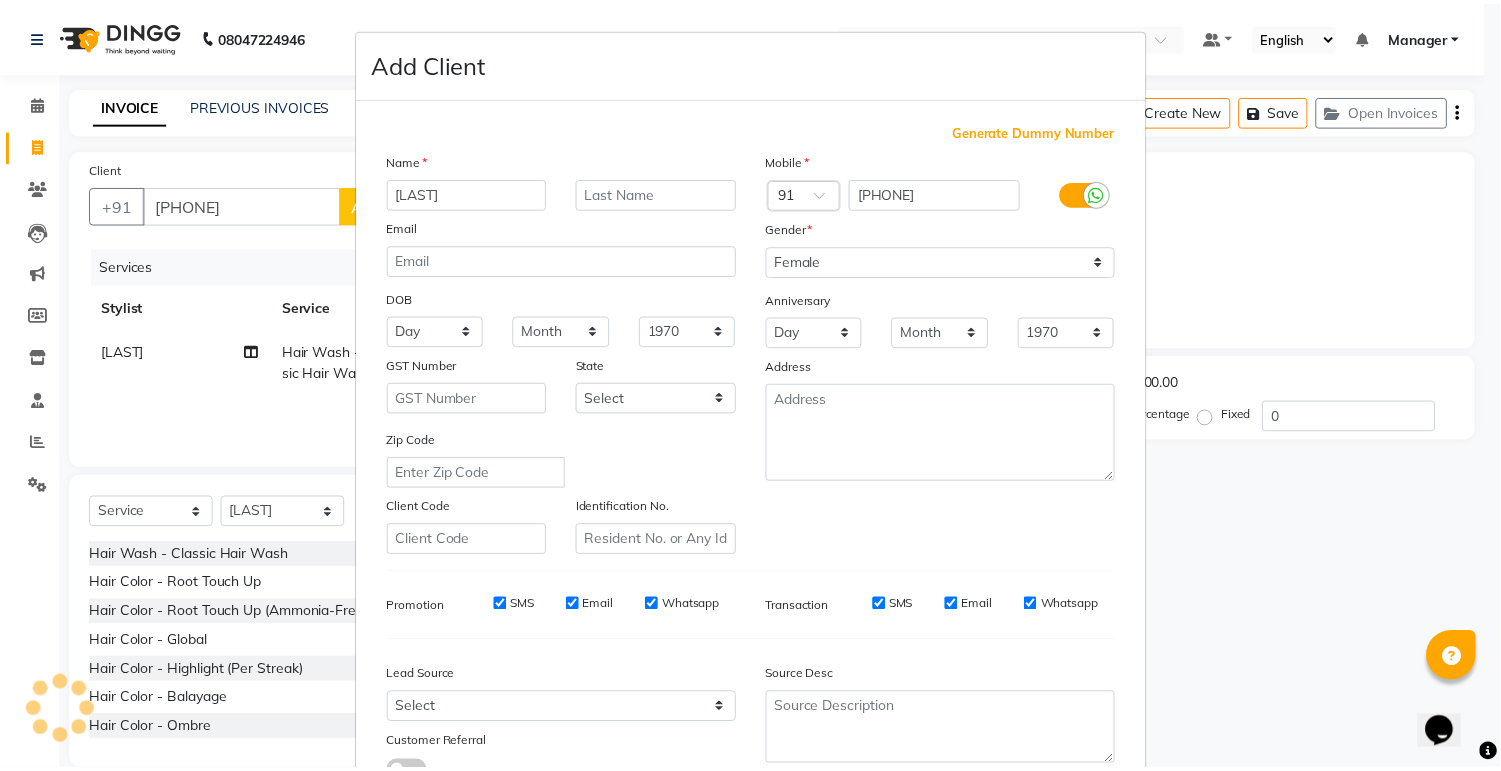 scroll, scrollTop: 153, scrollLeft: 0, axis: vertical 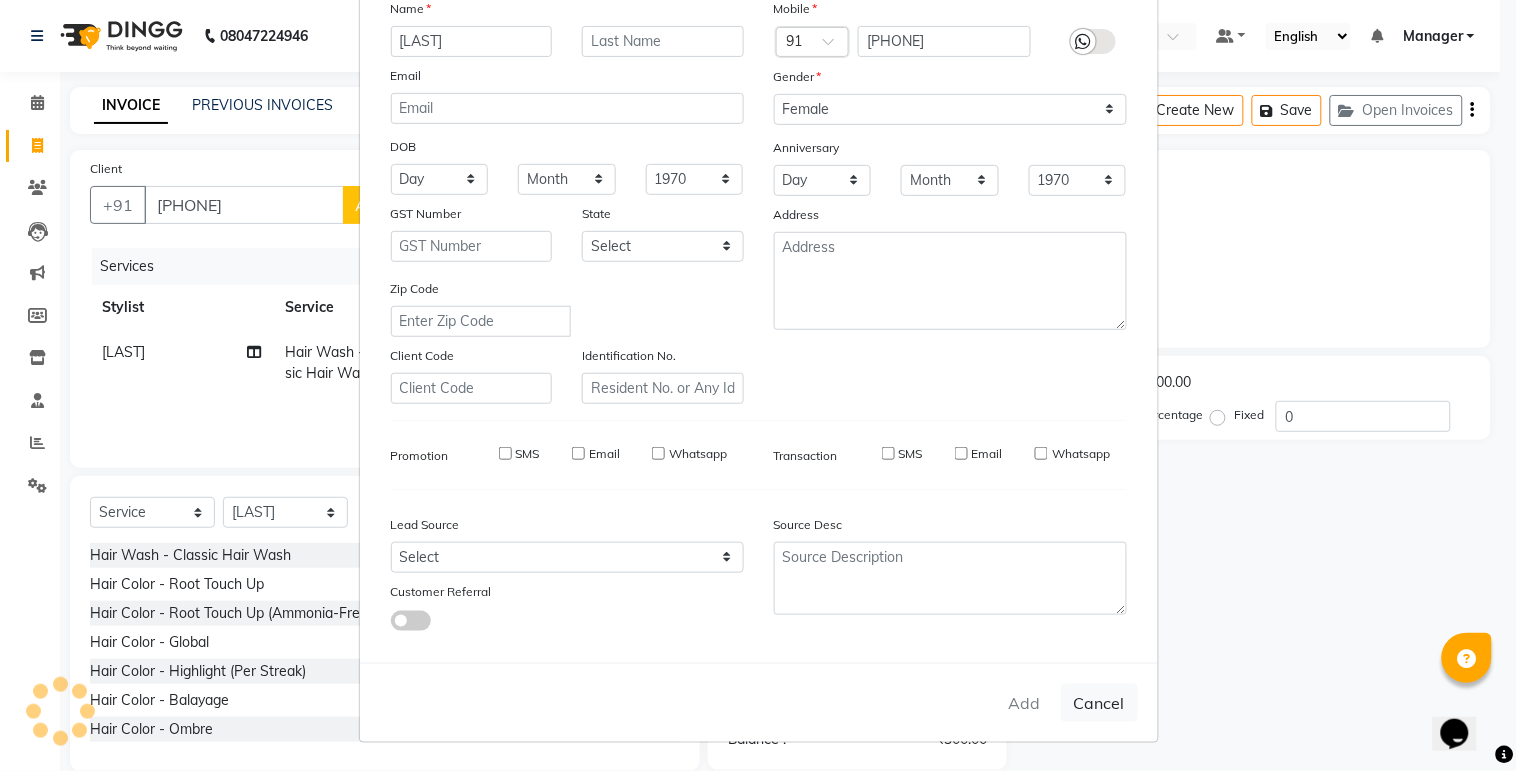 type 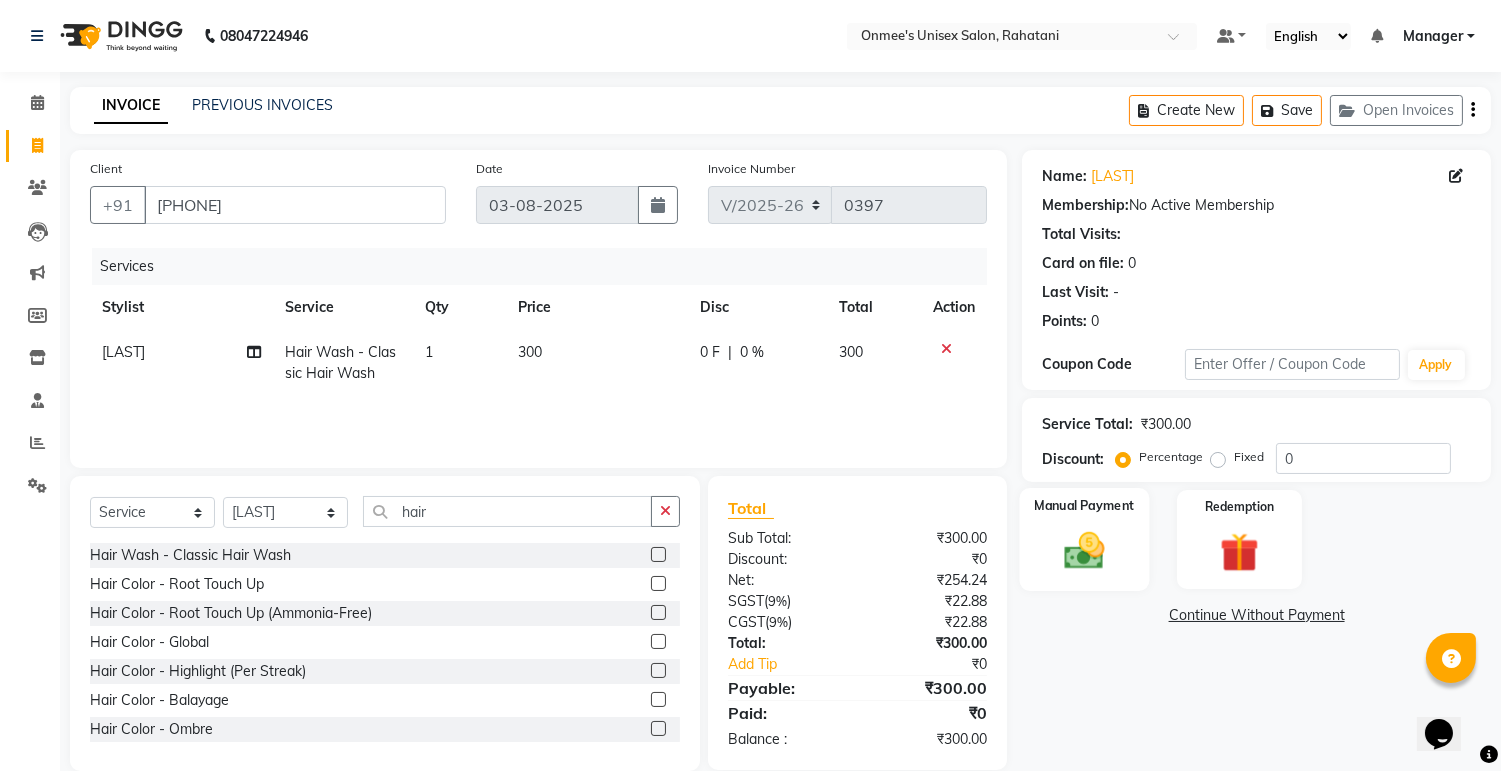 click 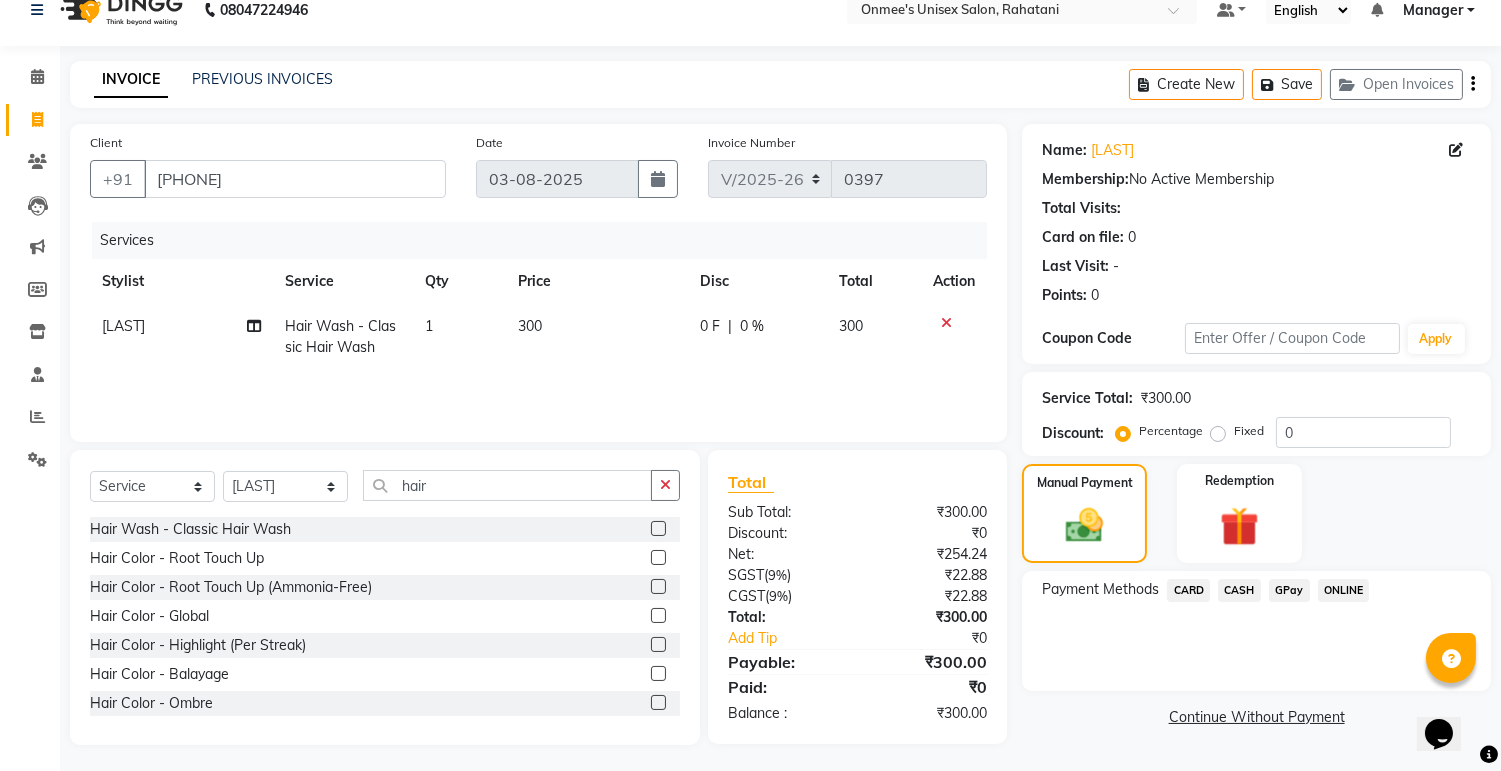 scroll, scrollTop: 30, scrollLeft: 0, axis: vertical 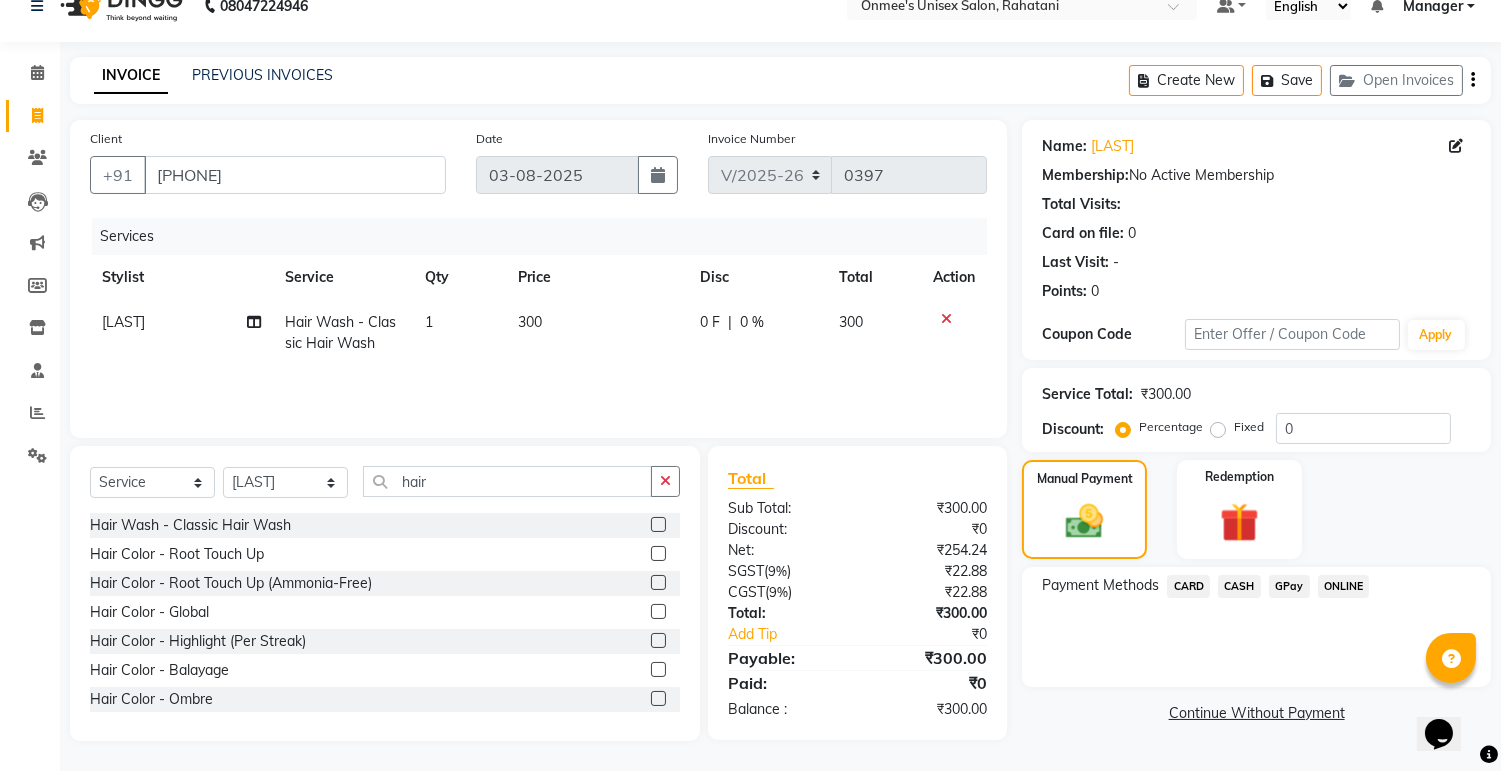 click on "GPay" 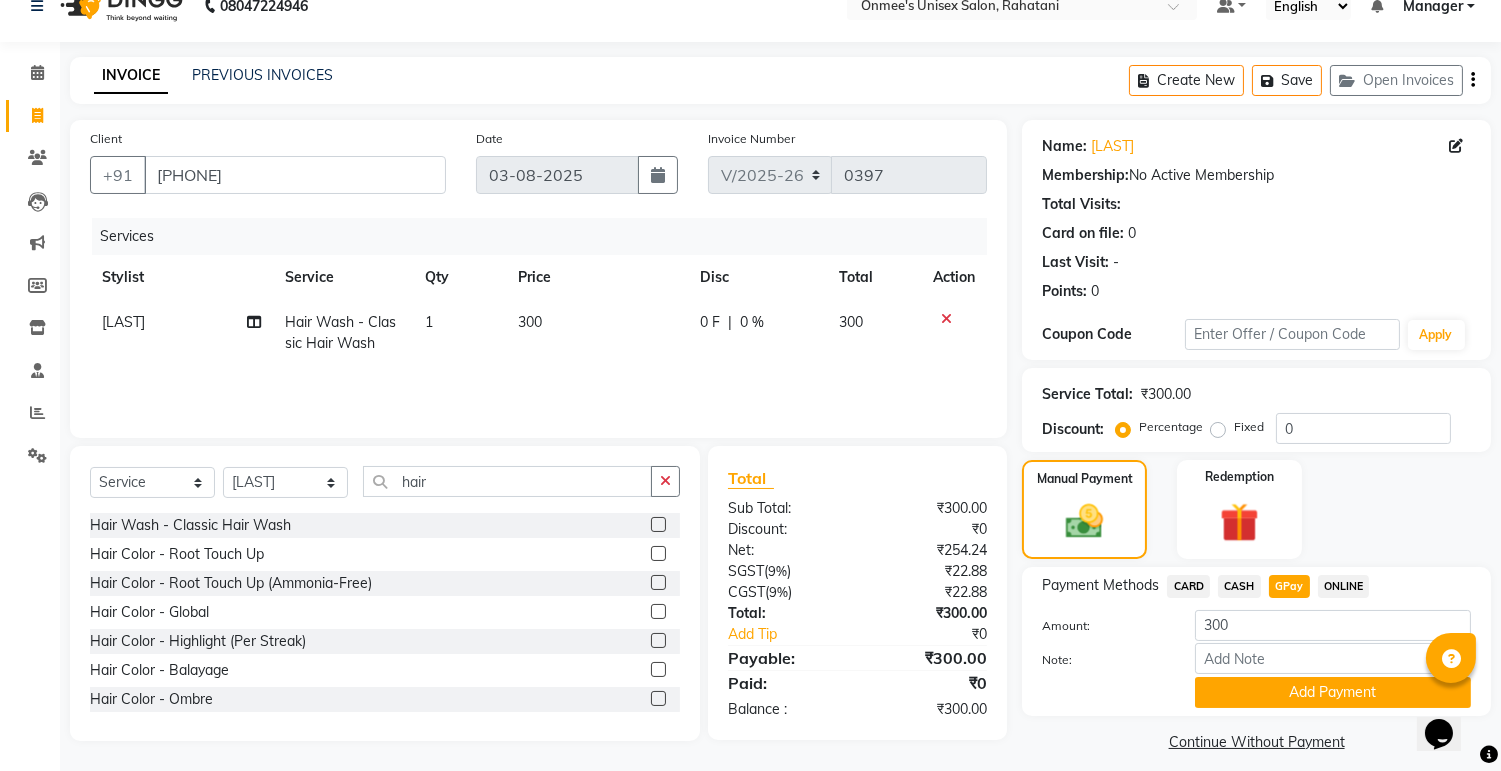scroll, scrollTop: 45, scrollLeft: 0, axis: vertical 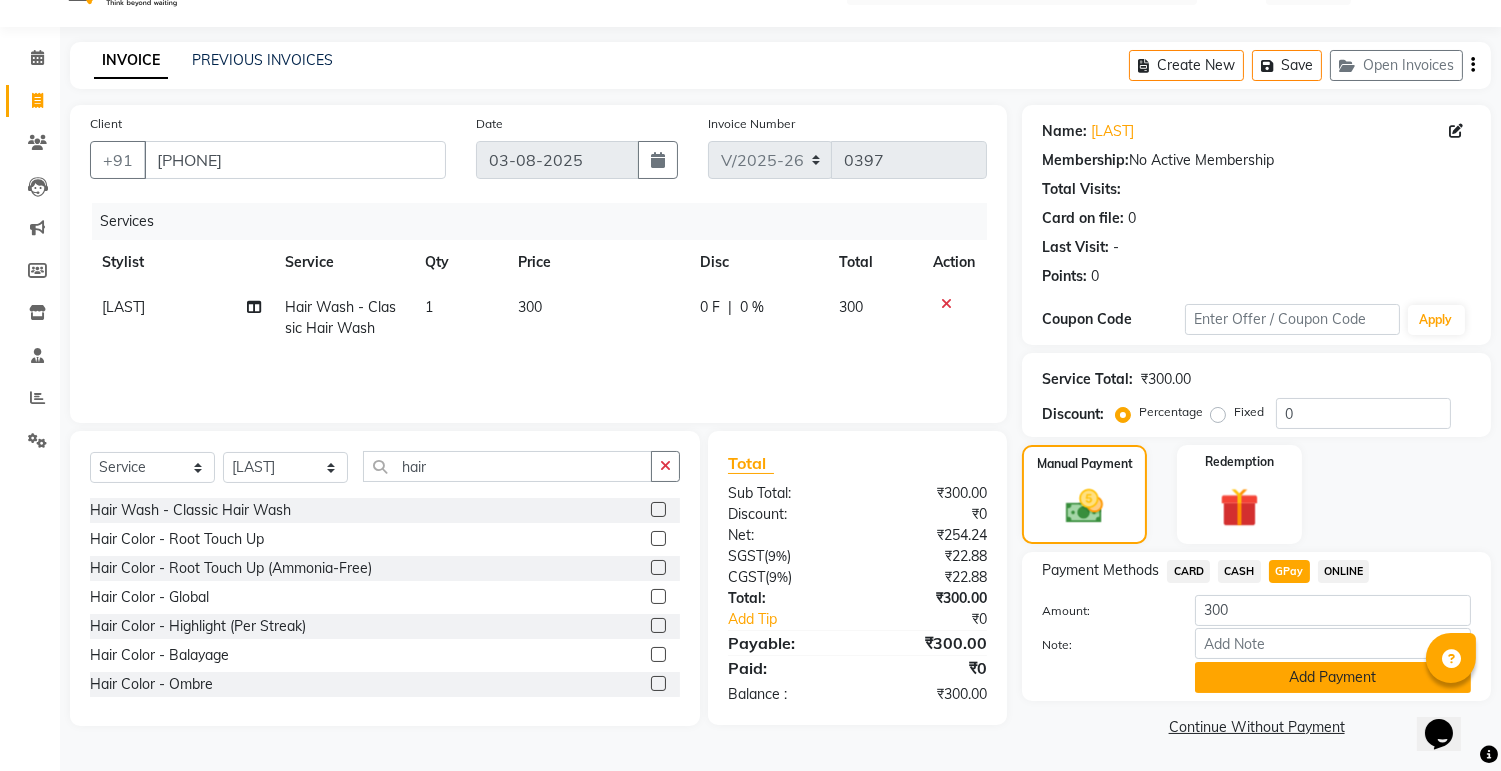 click on "Add Payment" 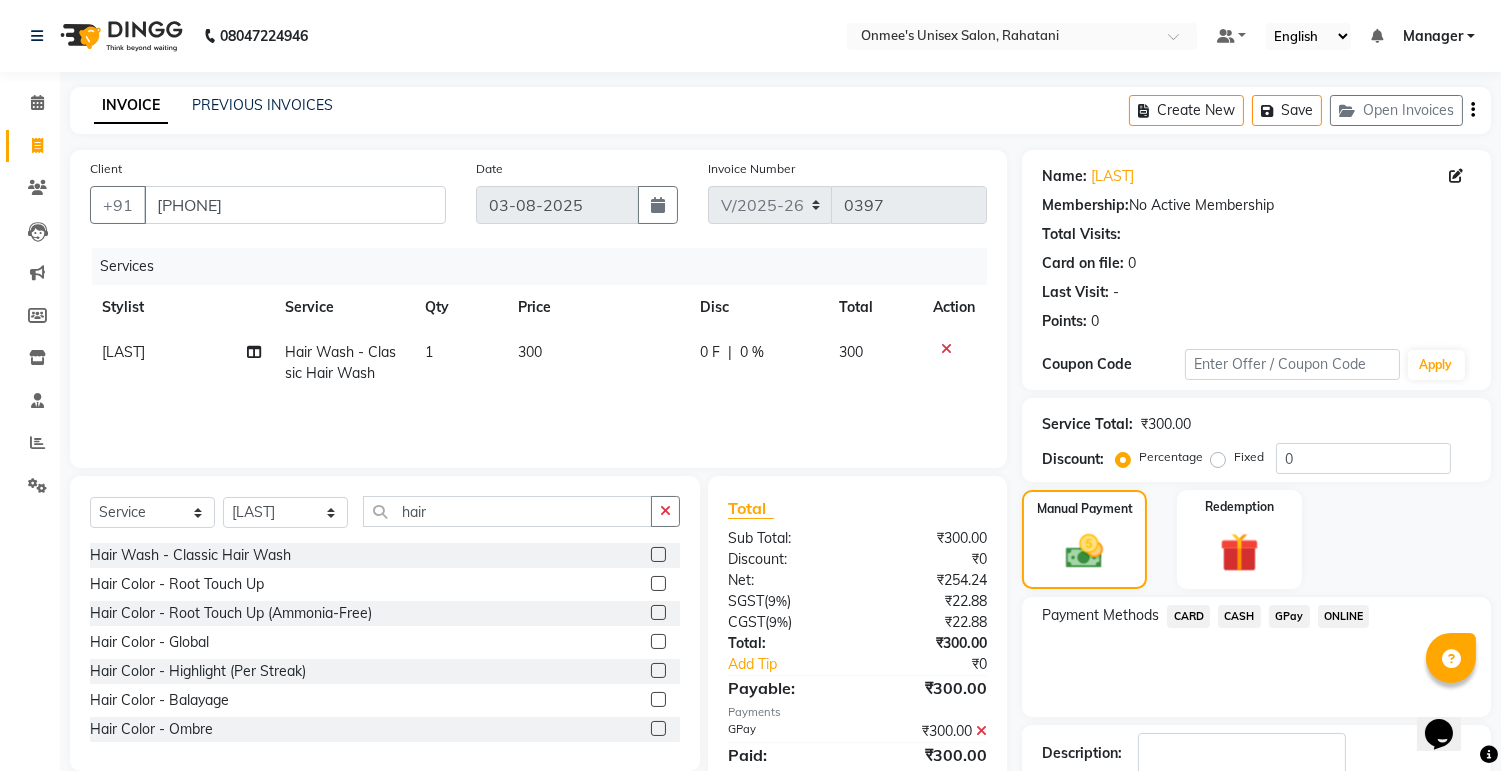 scroll, scrollTop: 128, scrollLeft: 0, axis: vertical 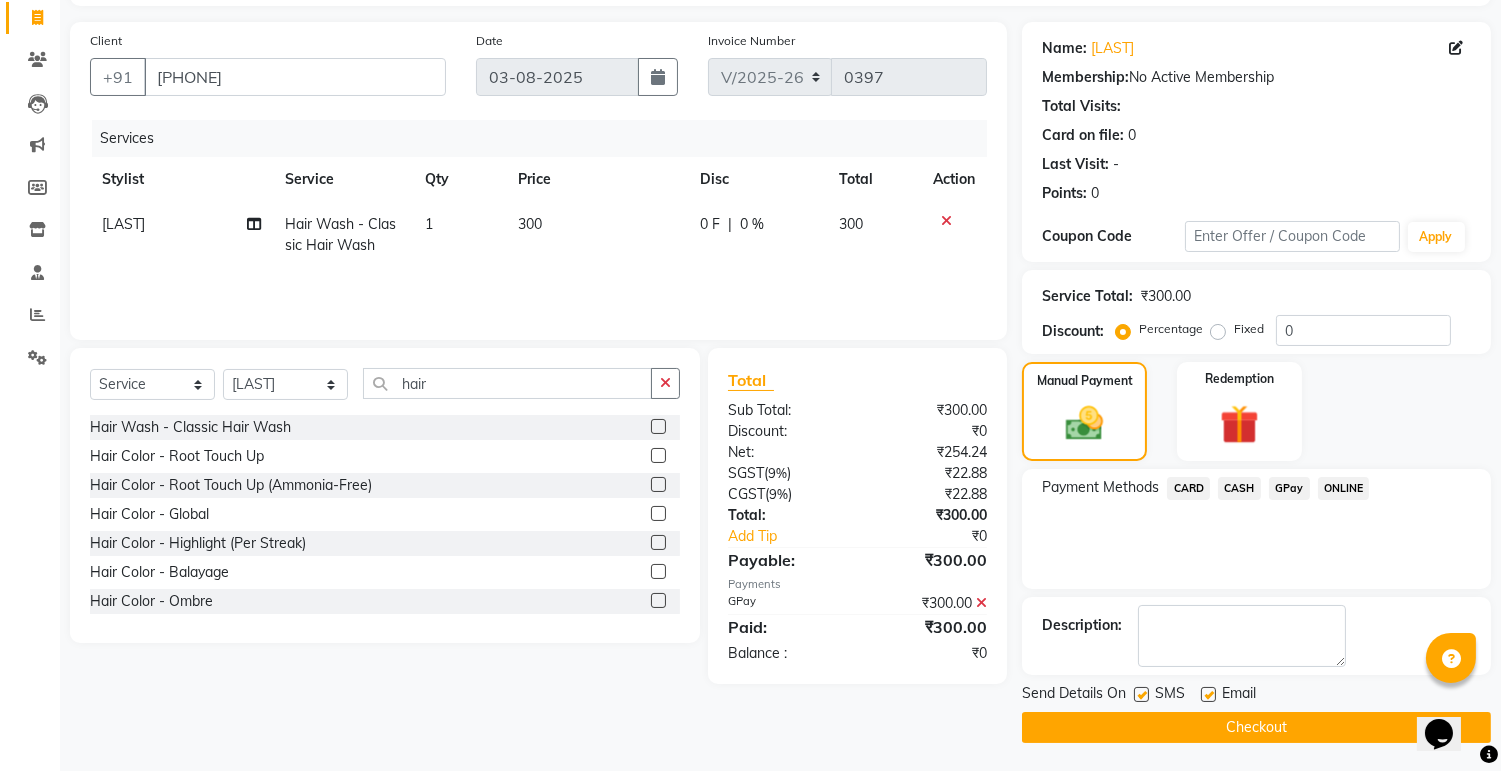 click on "300" 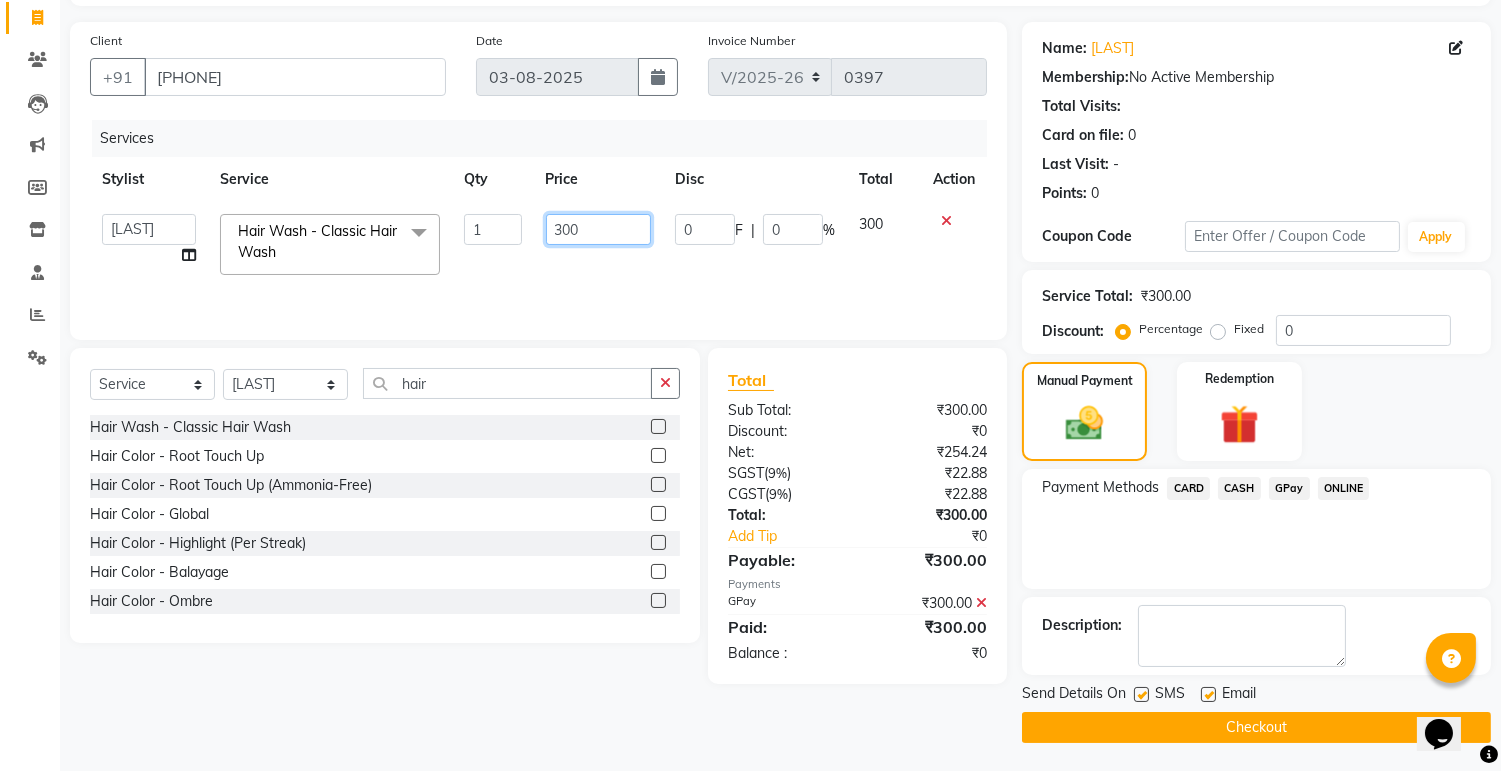 click on "300" 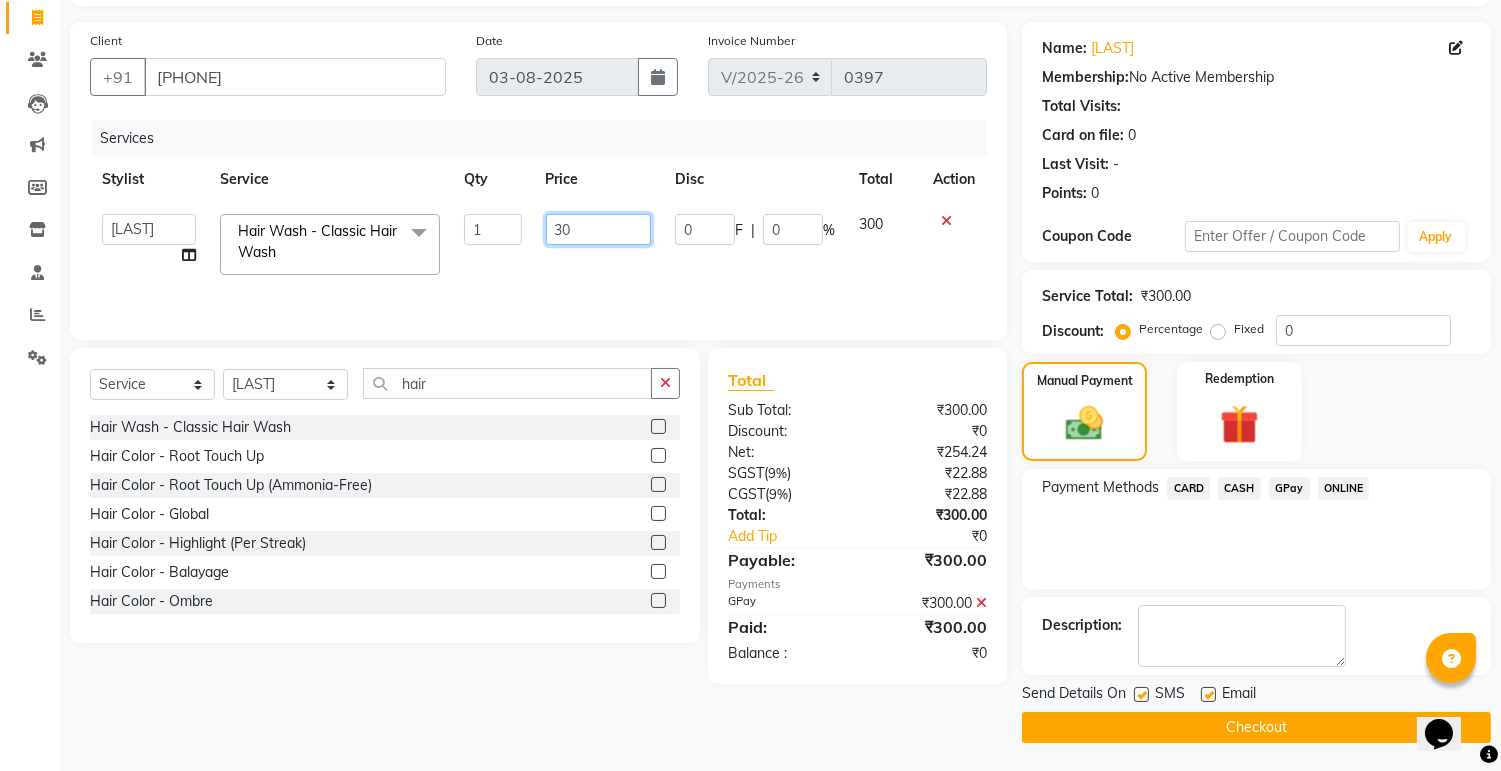 type on "3" 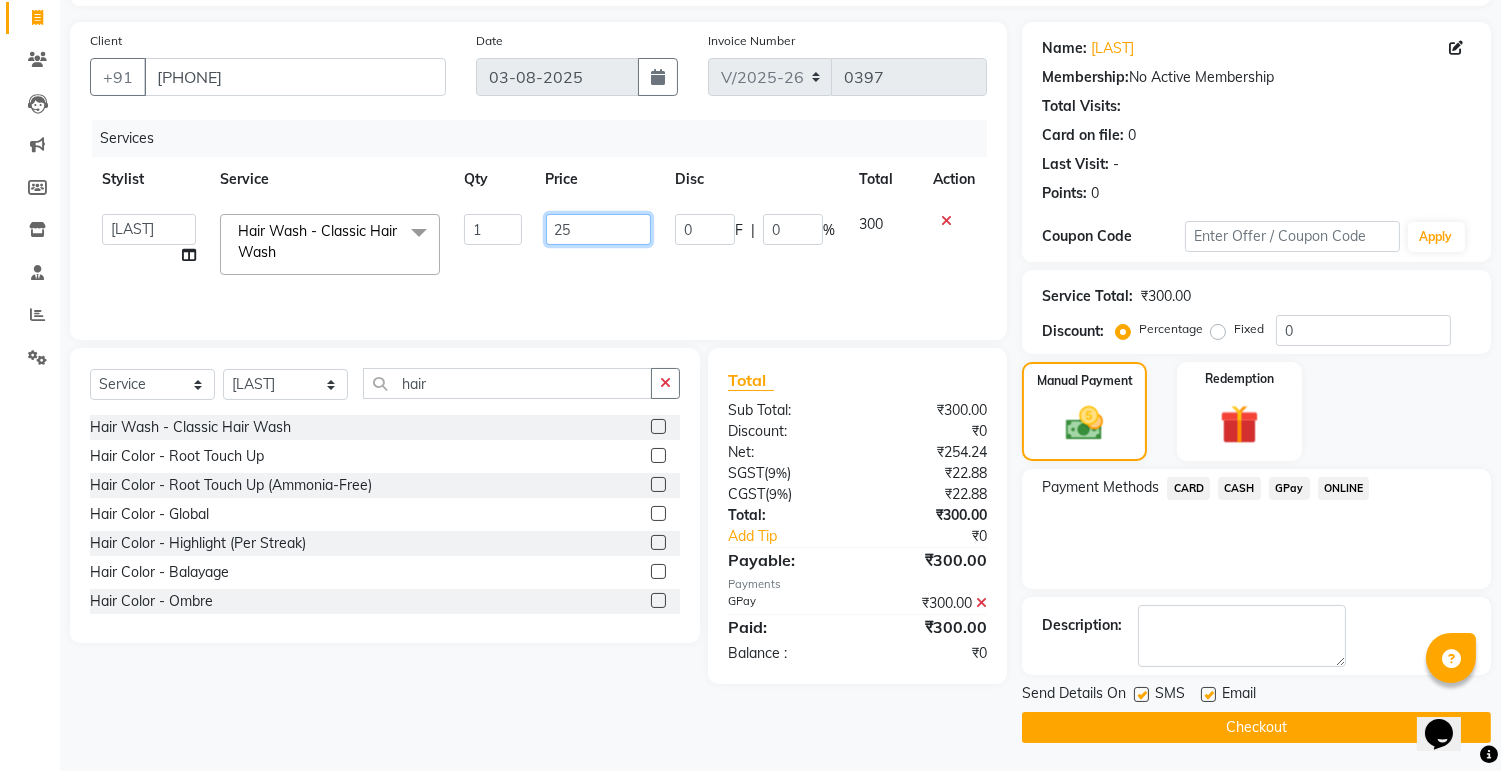 type on "250" 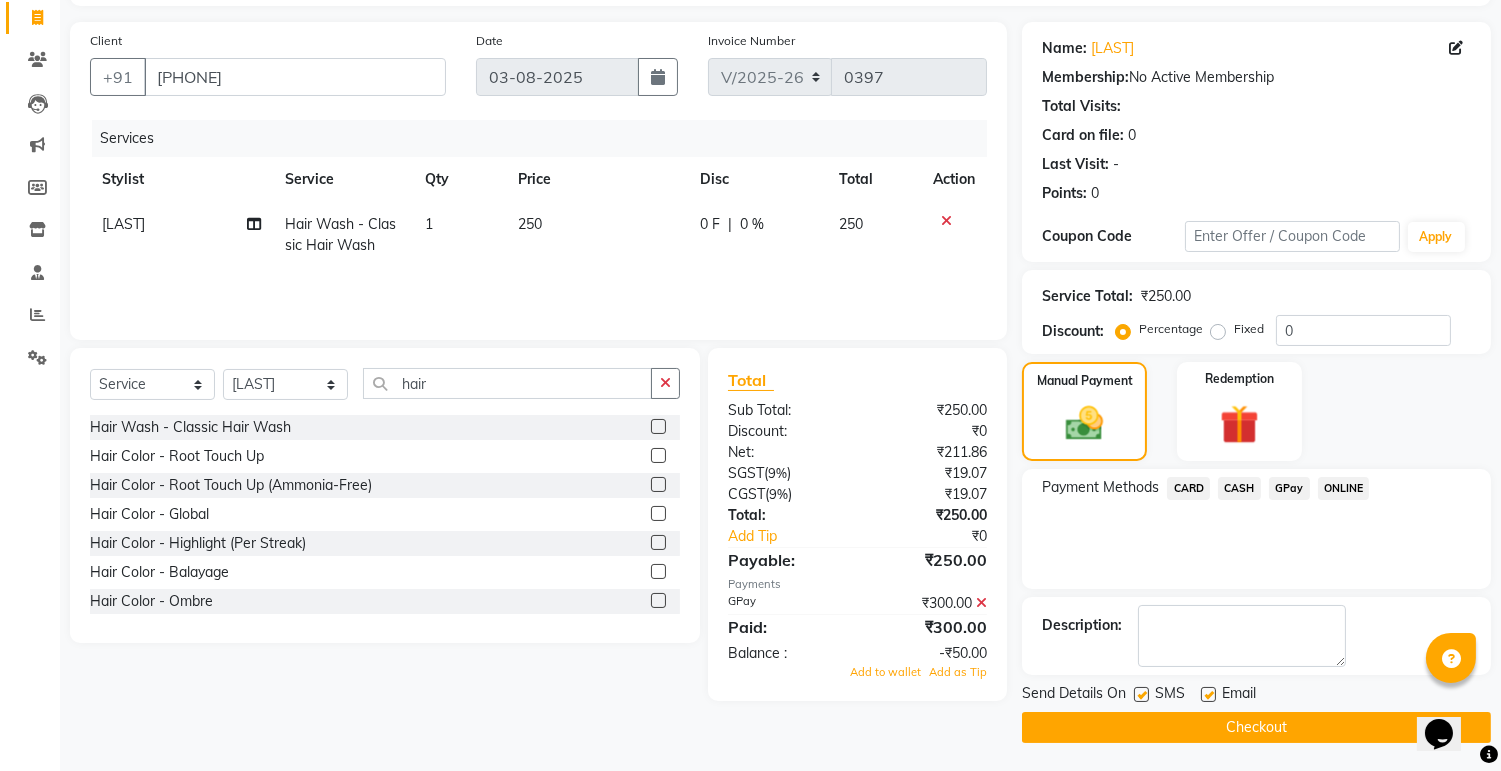 click on "250" 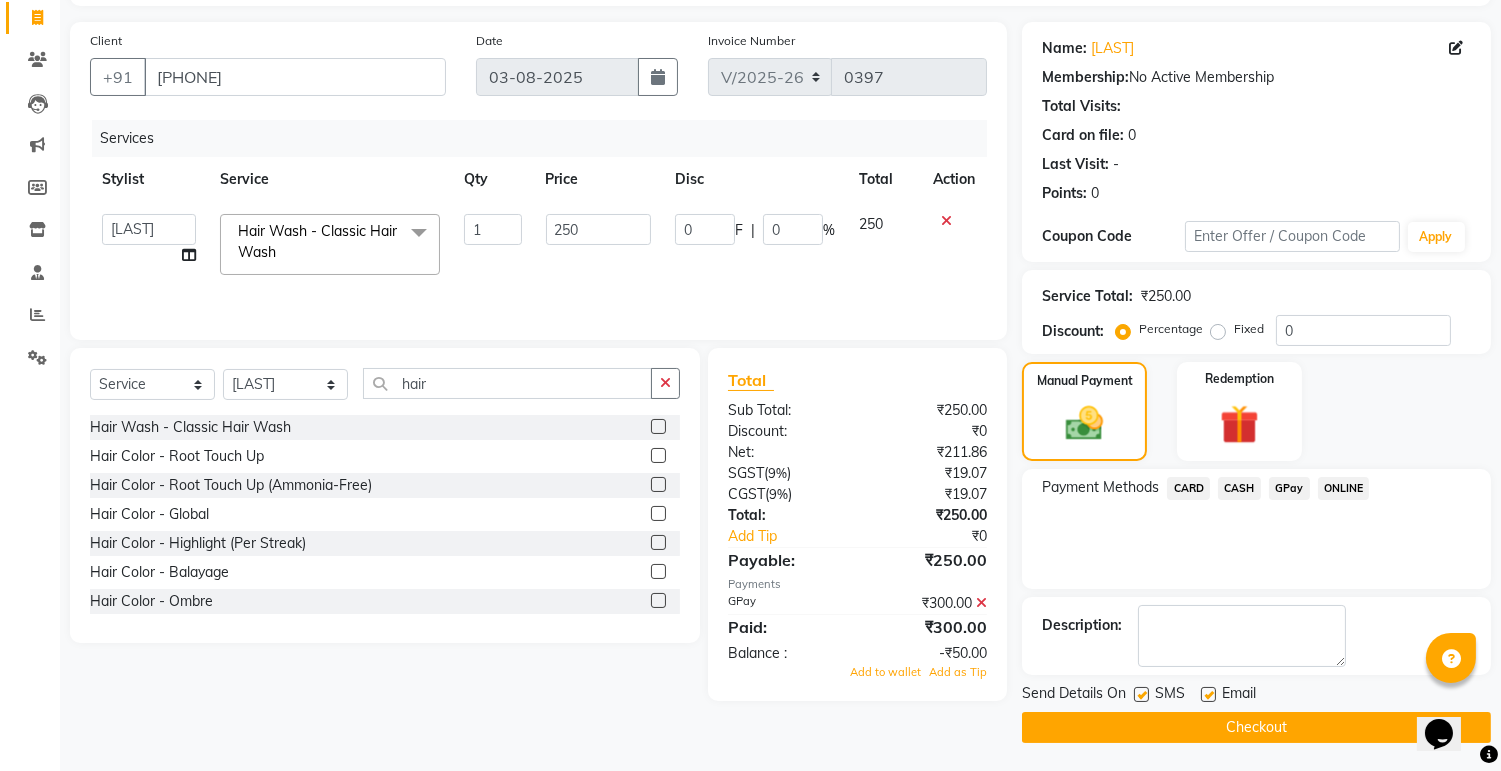 click on "Checkout" 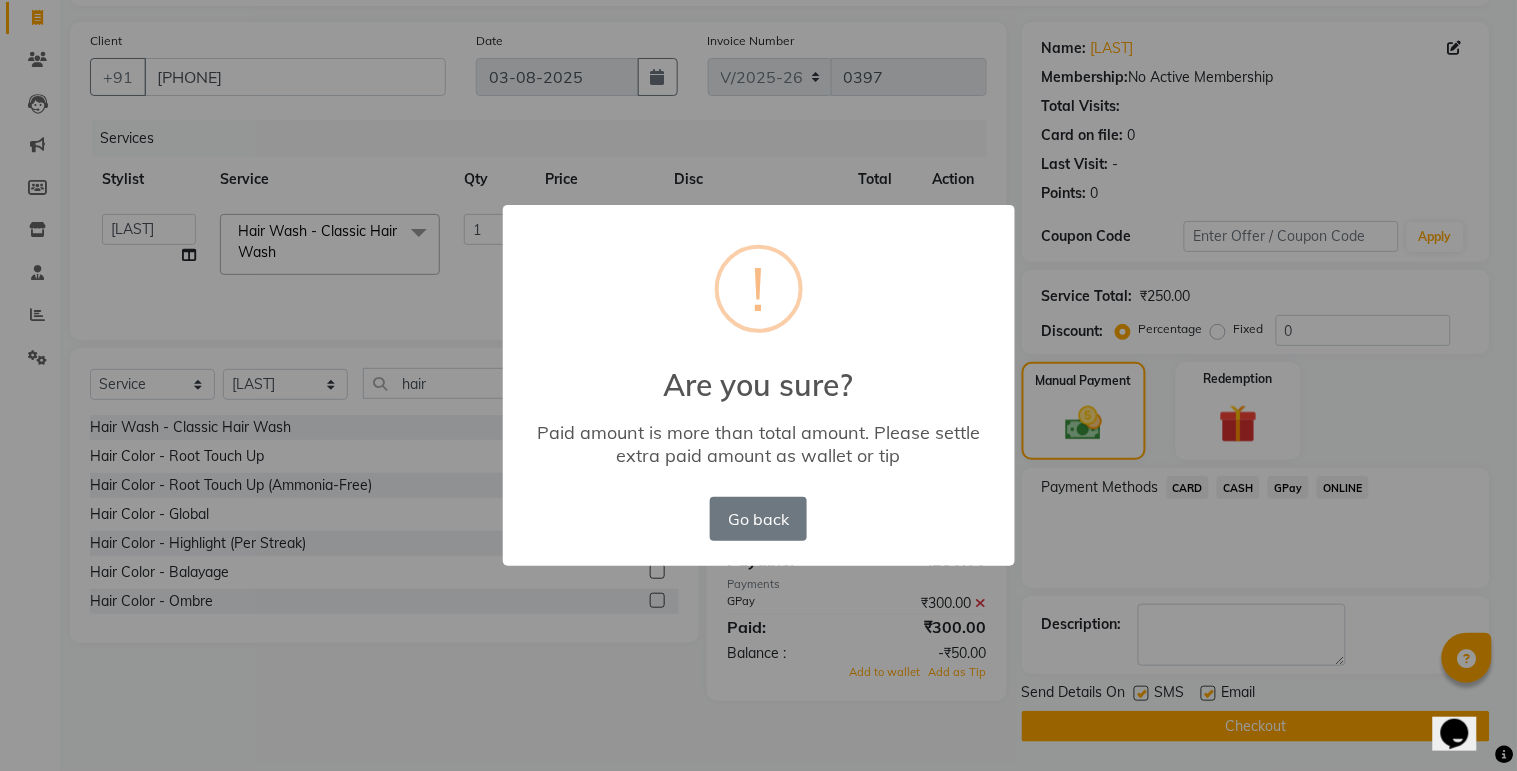 click on "× ! Are you sure? Paid amount is more than total amount. Please settle extra paid amount as wallet or tip Go back No OK" at bounding box center (758, 385) 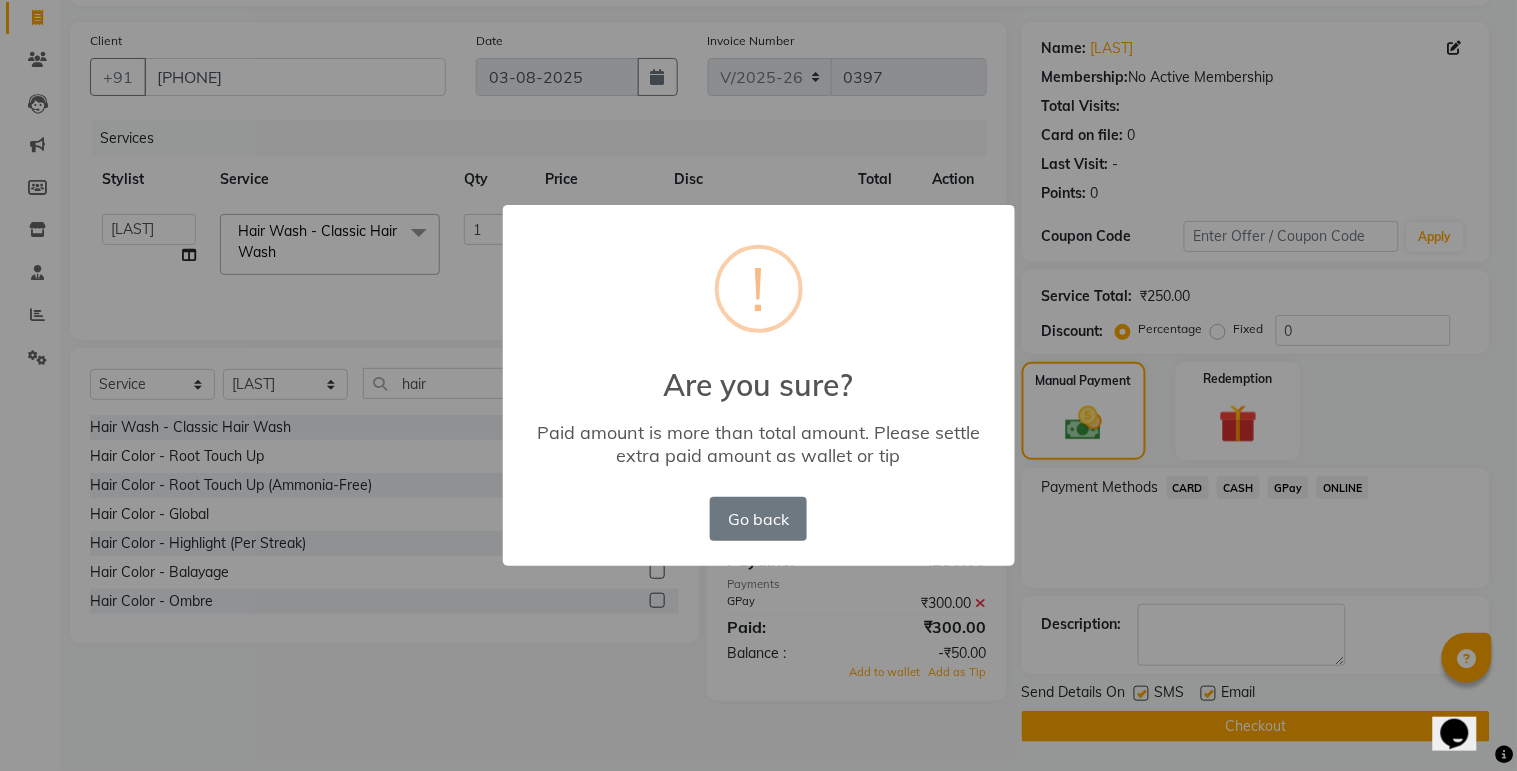 click on "× ! Are you sure? Paid amount is more than total amount. Please settle extra paid amount as wallet or tip Go back No OK" at bounding box center (758, 385) 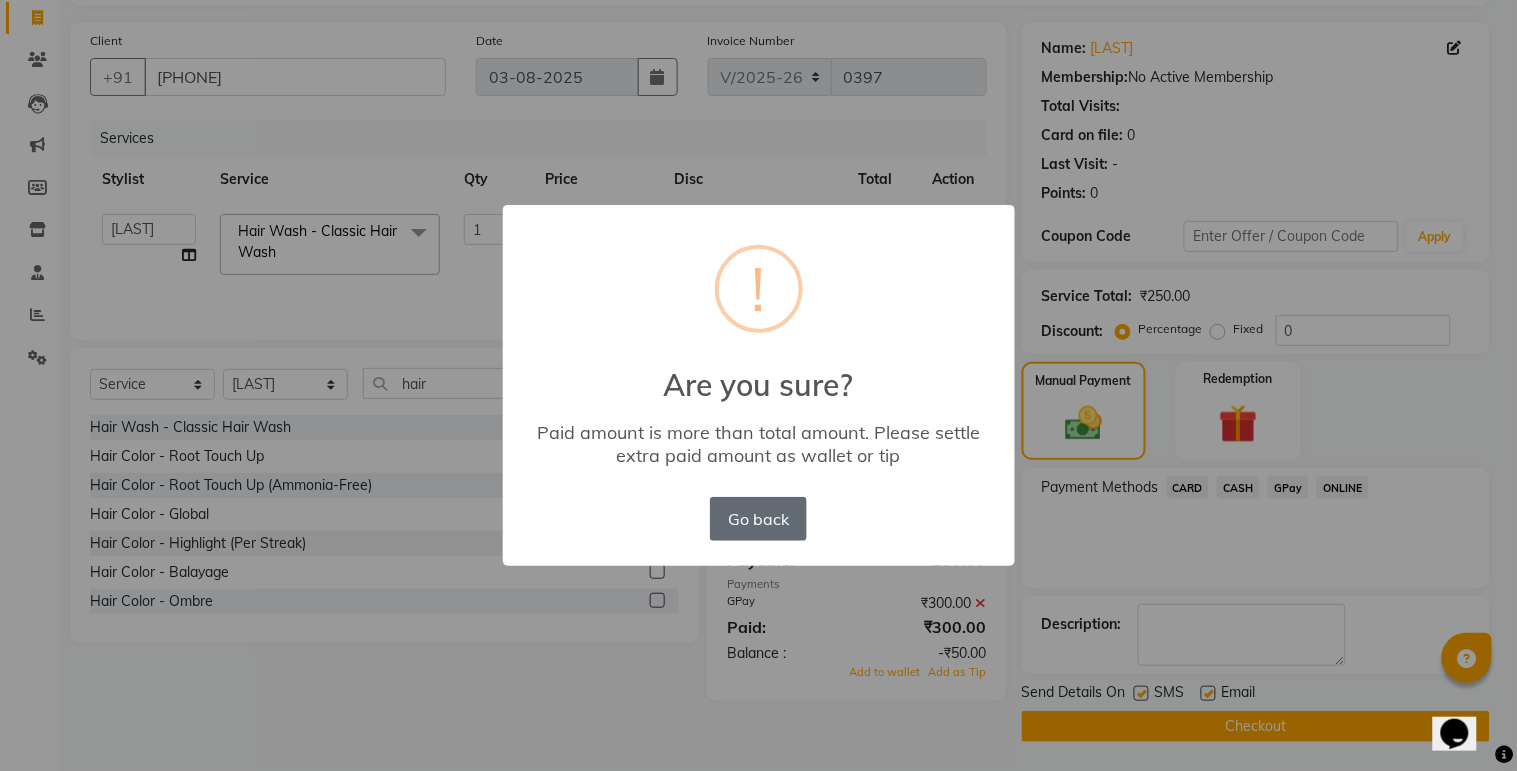 click on "Go back" at bounding box center (758, 519) 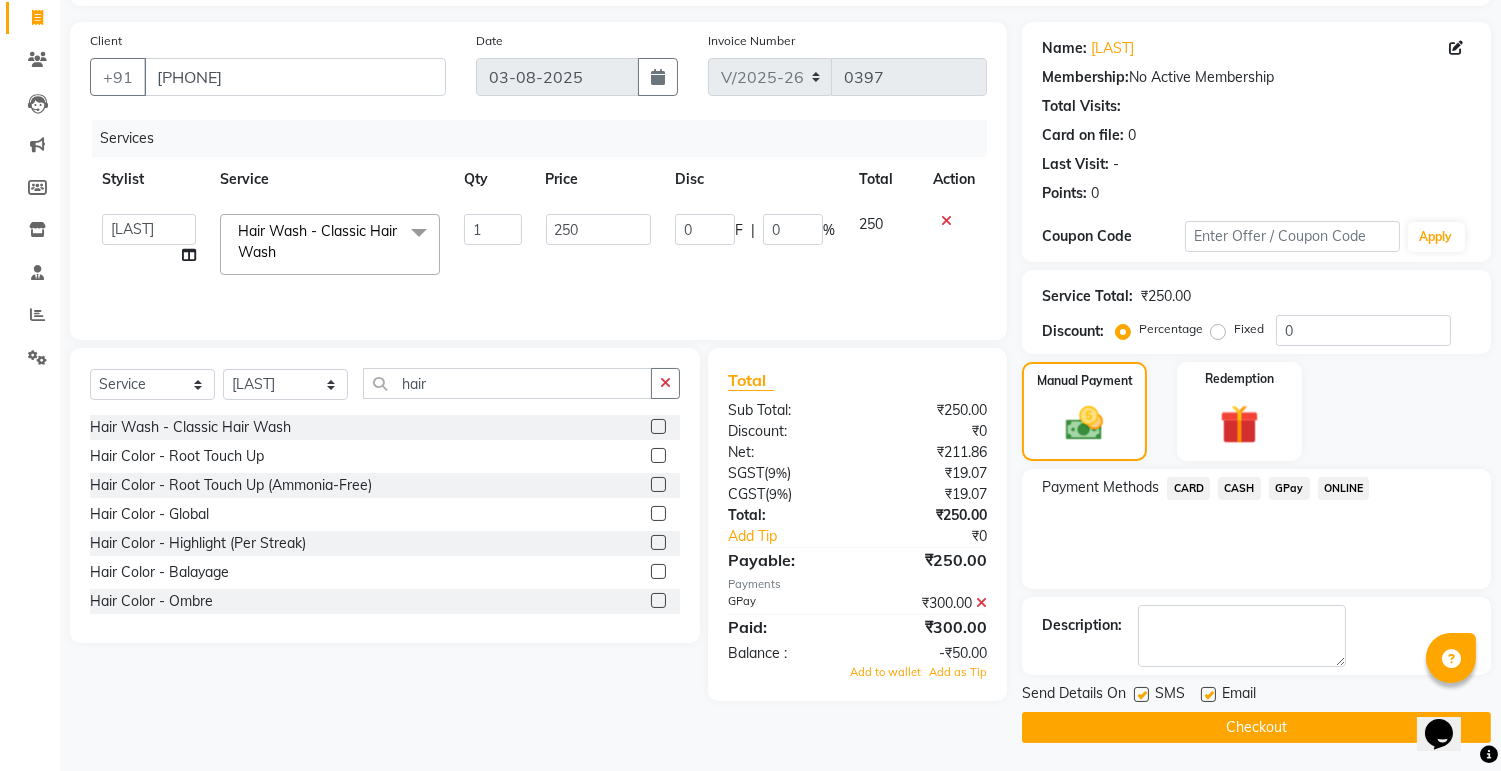click on "Payment Methods CARD CASH GPay ONLINE" 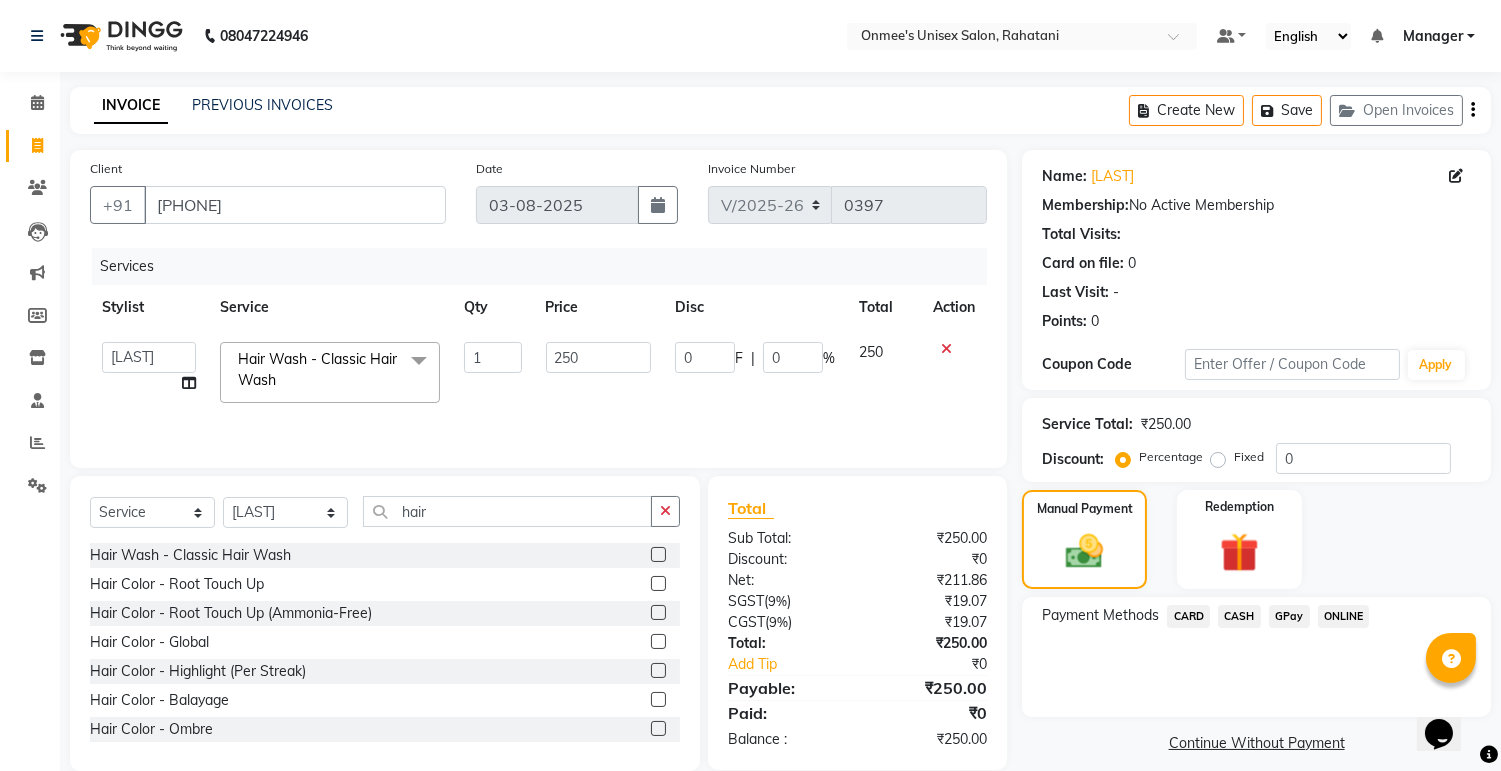 scroll, scrollTop: 30, scrollLeft: 0, axis: vertical 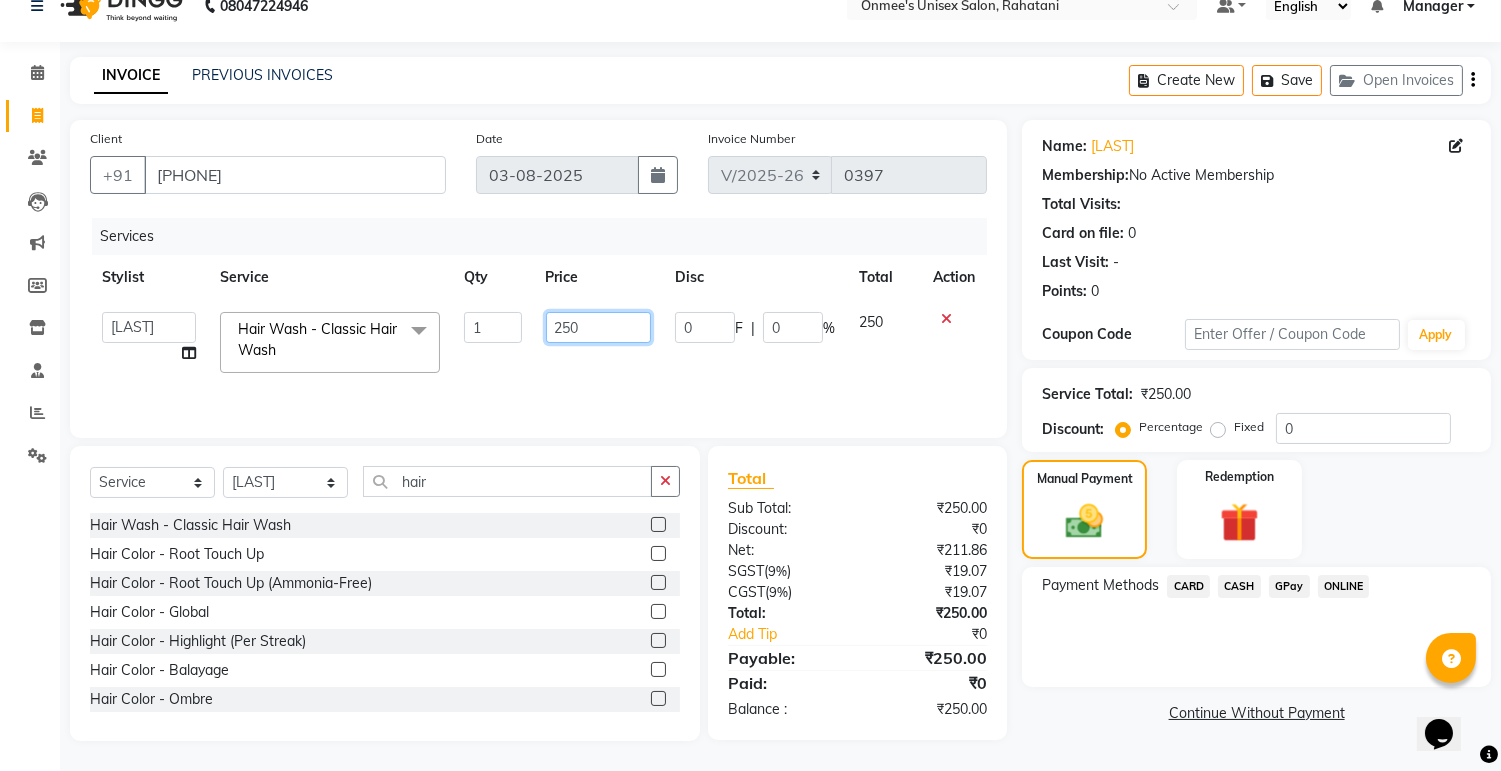 click on "250" 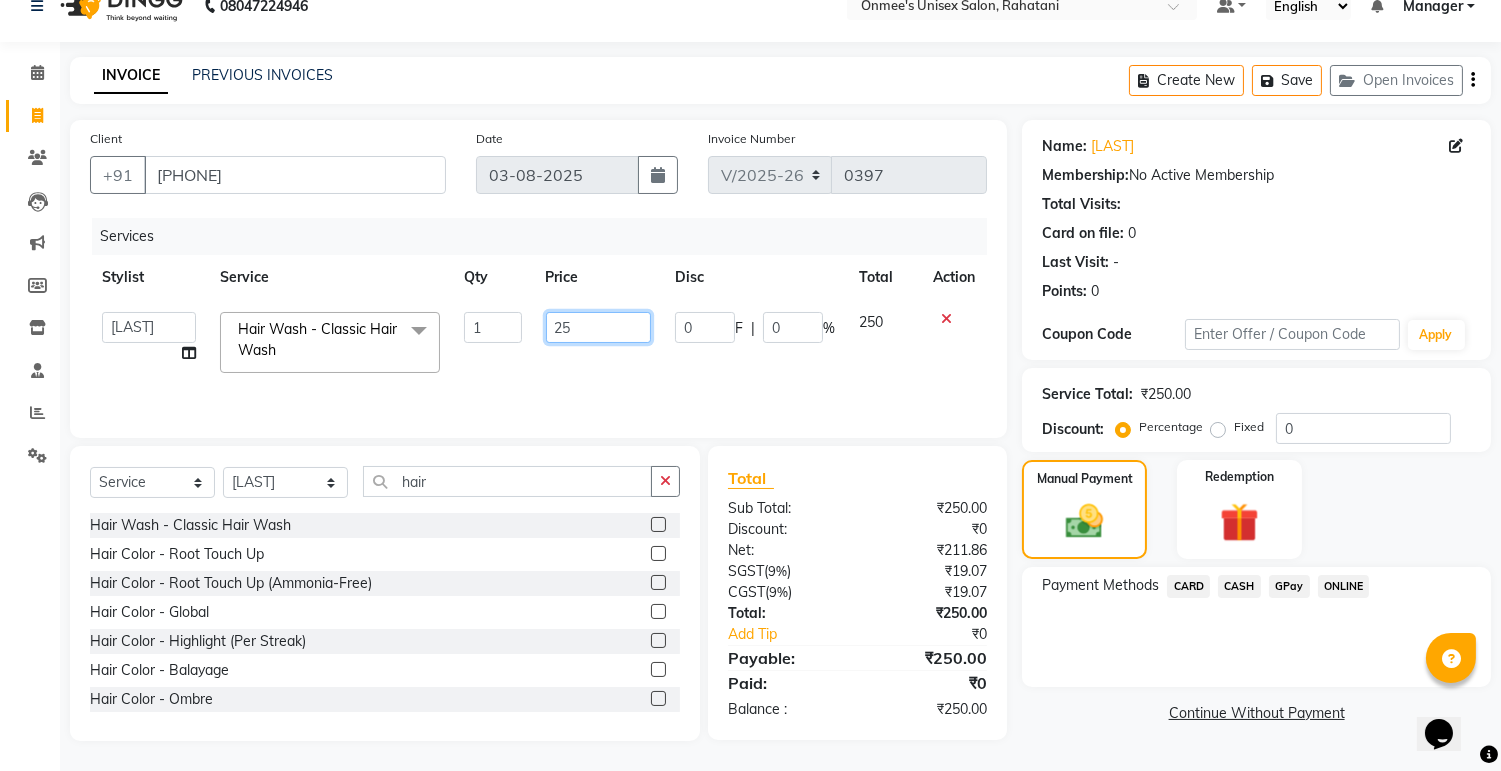 type on "2" 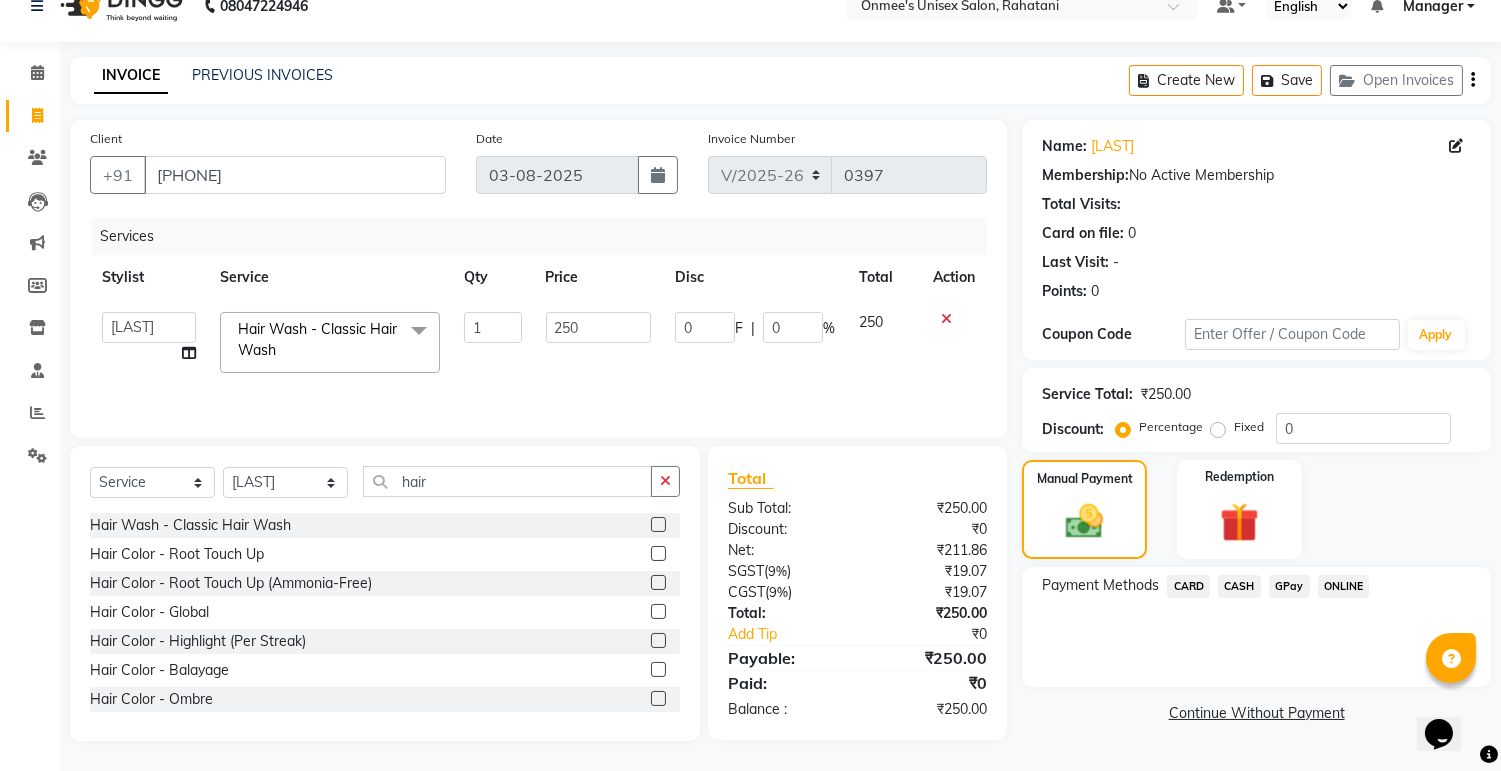 click on "0 F | 0 %" 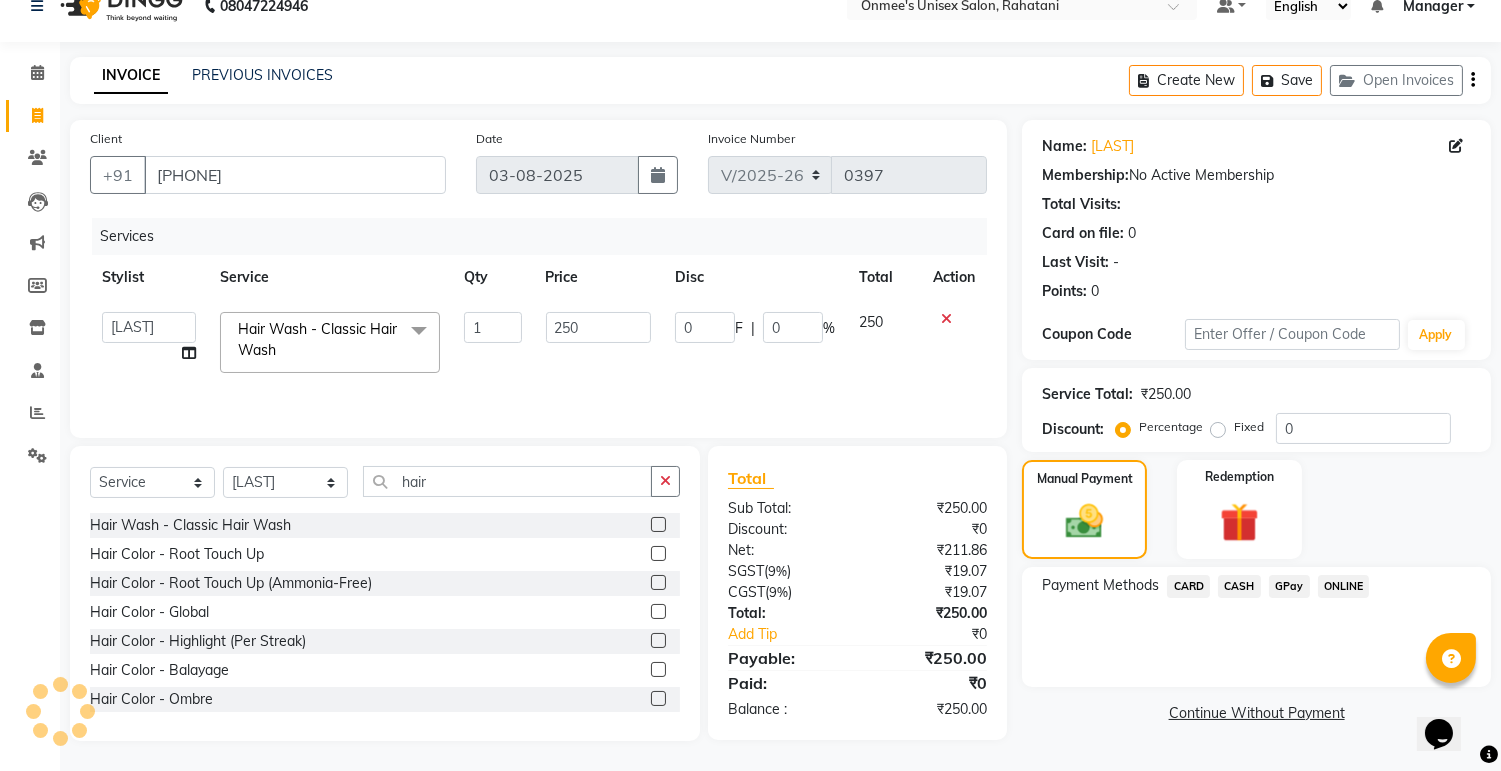 scroll, scrollTop: 0, scrollLeft: 0, axis: both 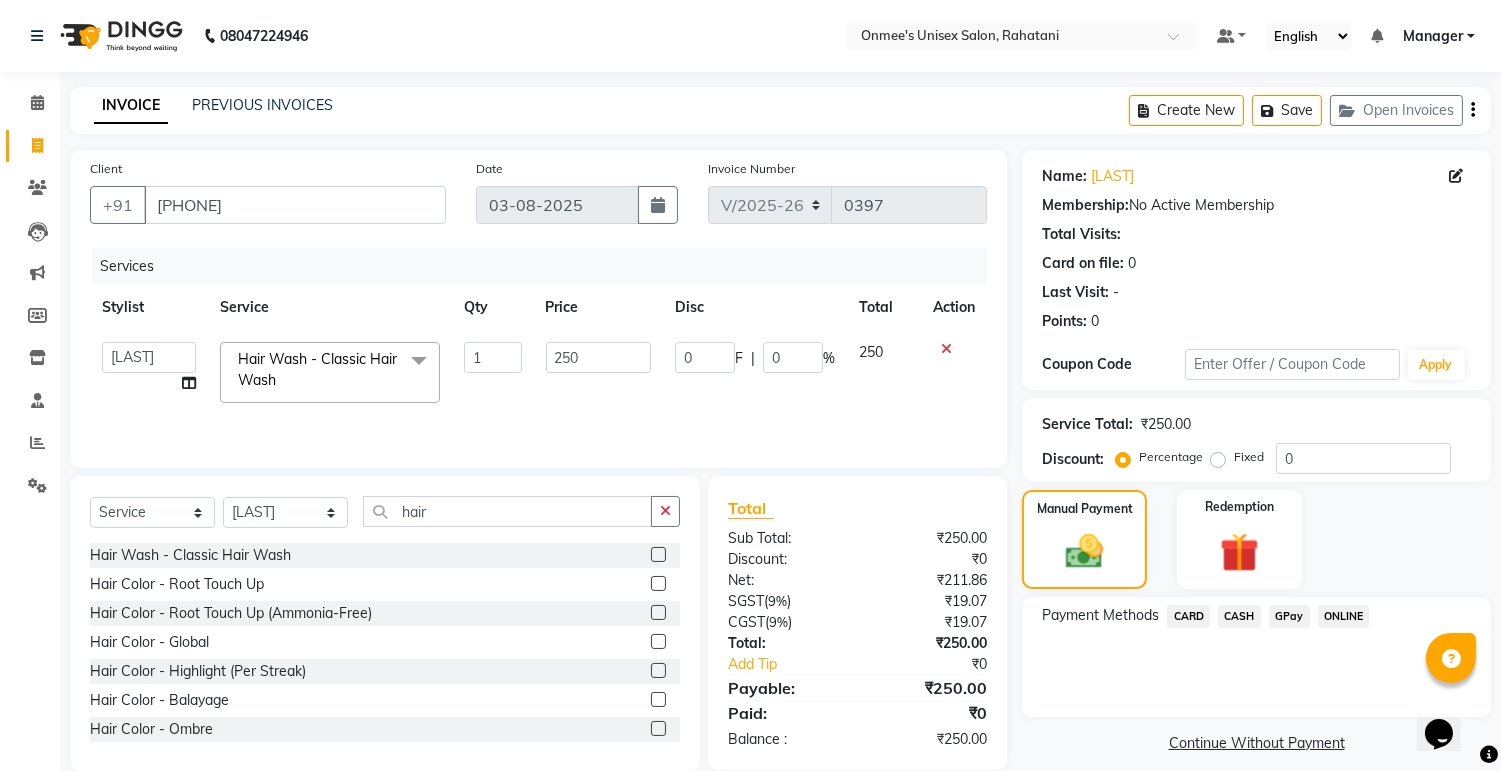 click on "GPay" 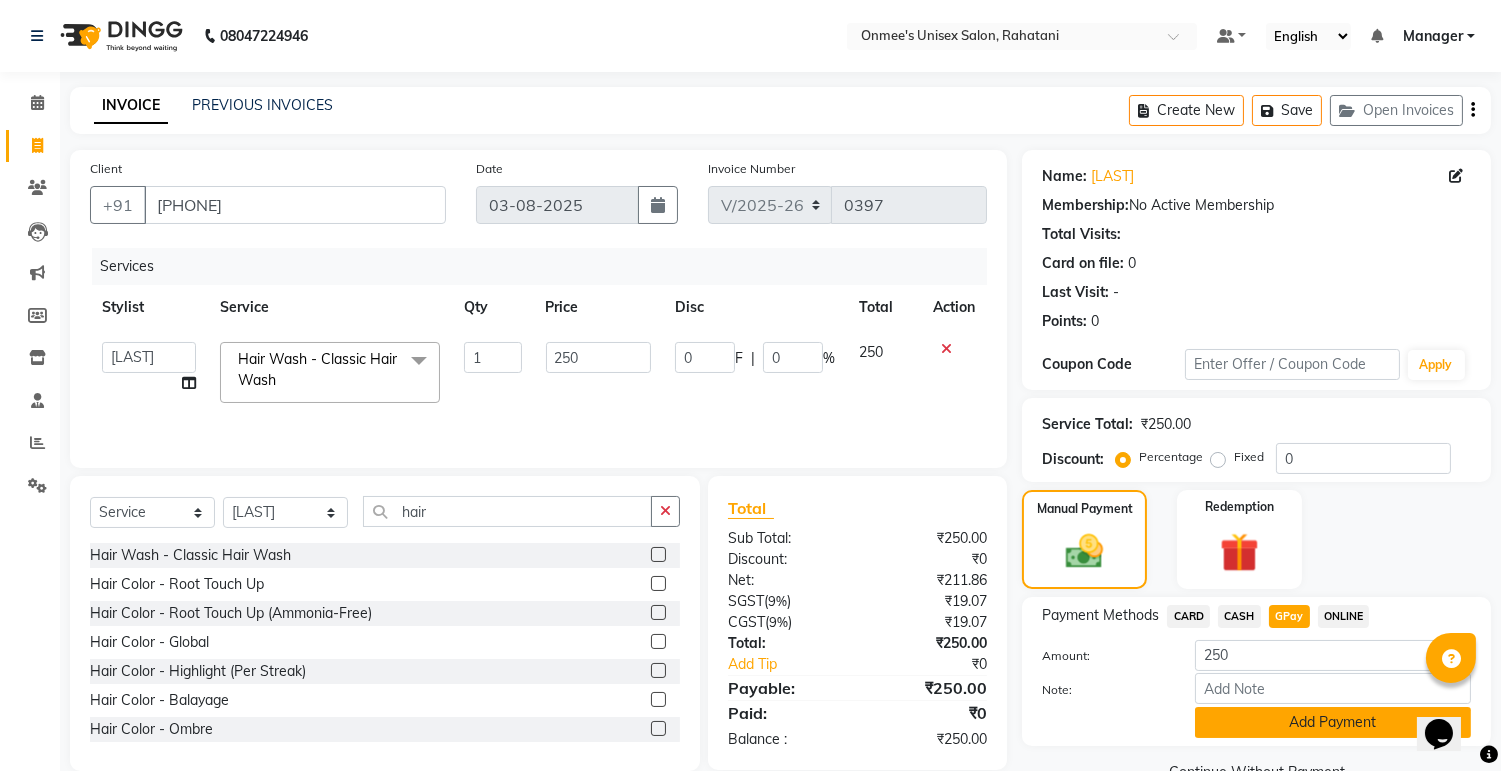 click on "Add Payment" 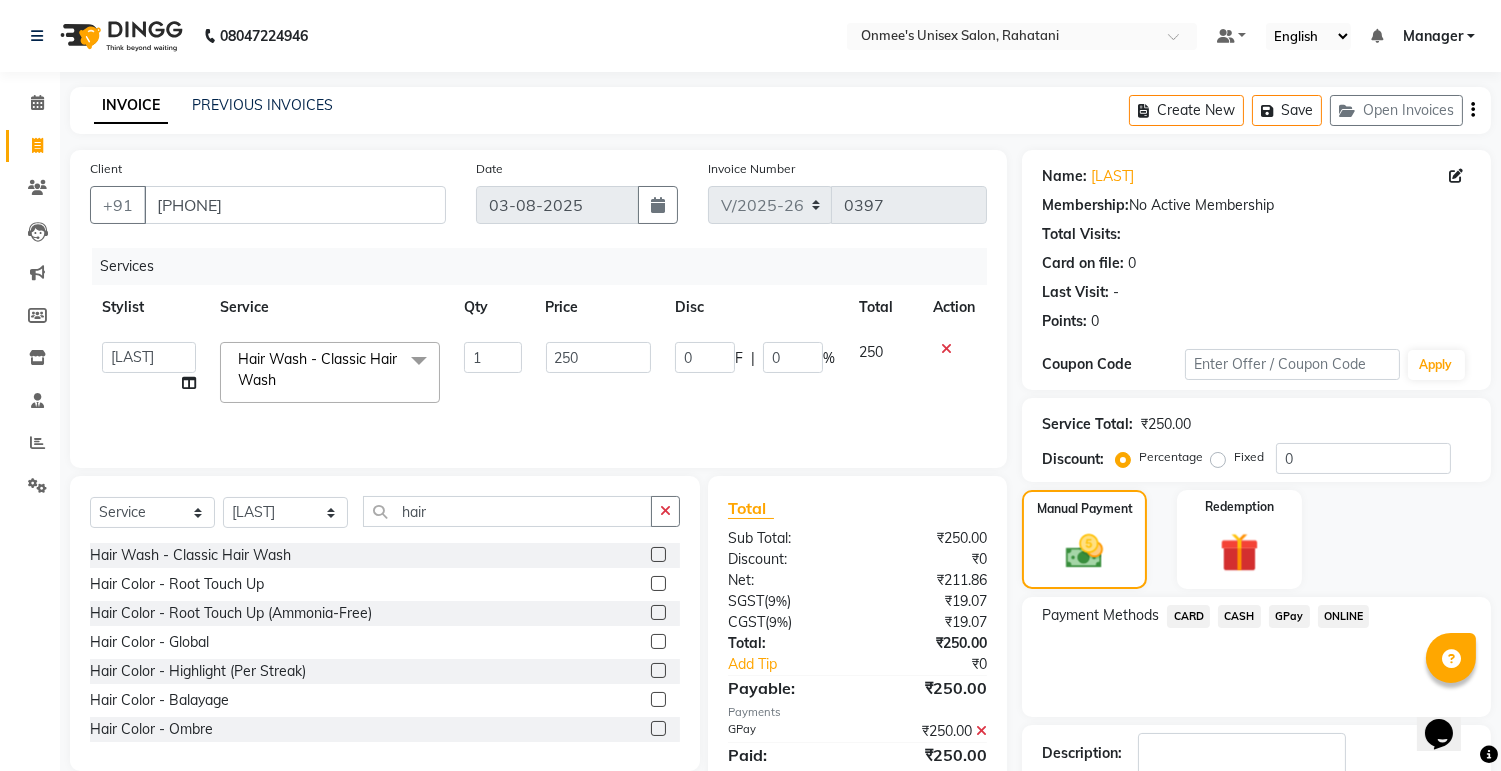 scroll, scrollTop: 128, scrollLeft: 0, axis: vertical 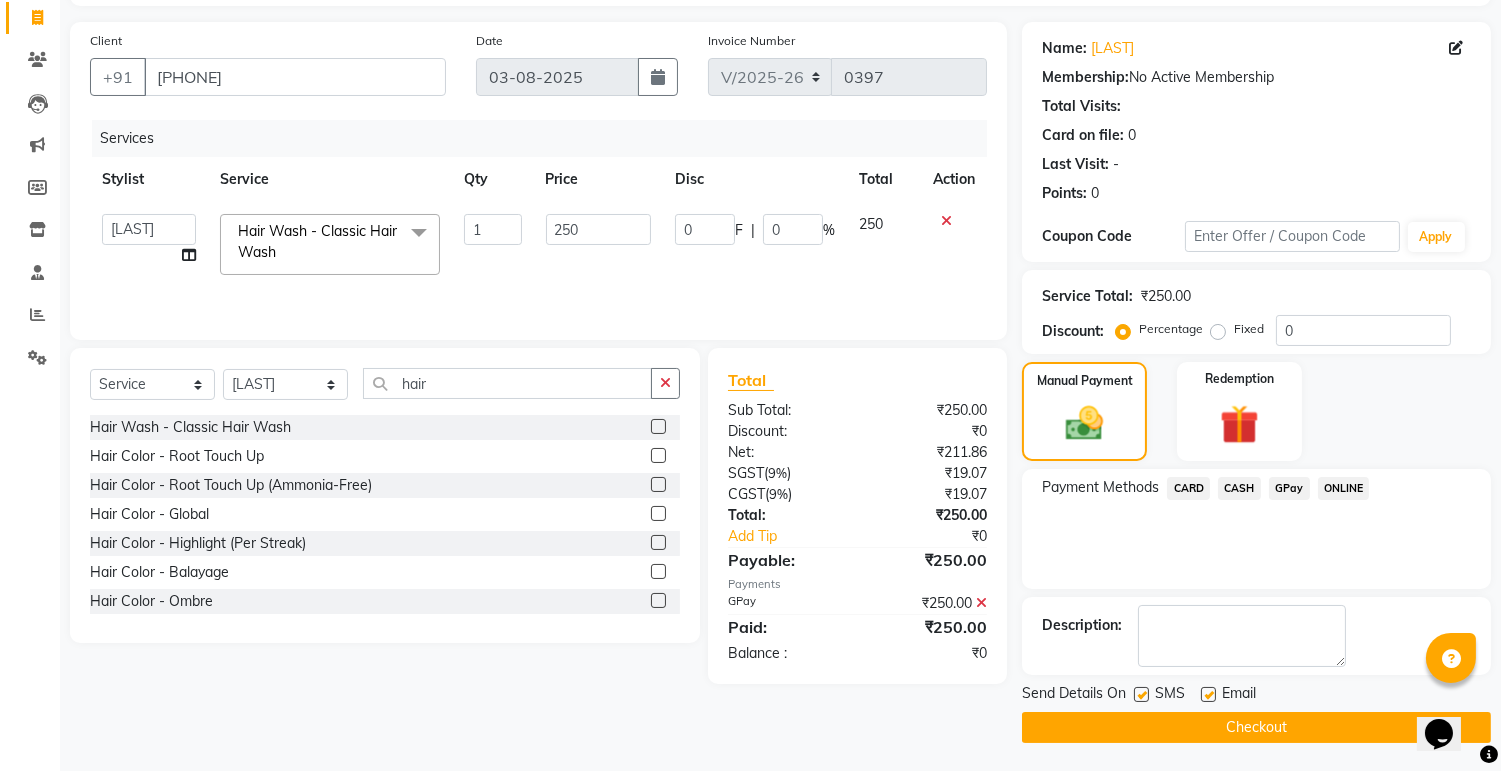 click on "Checkout" 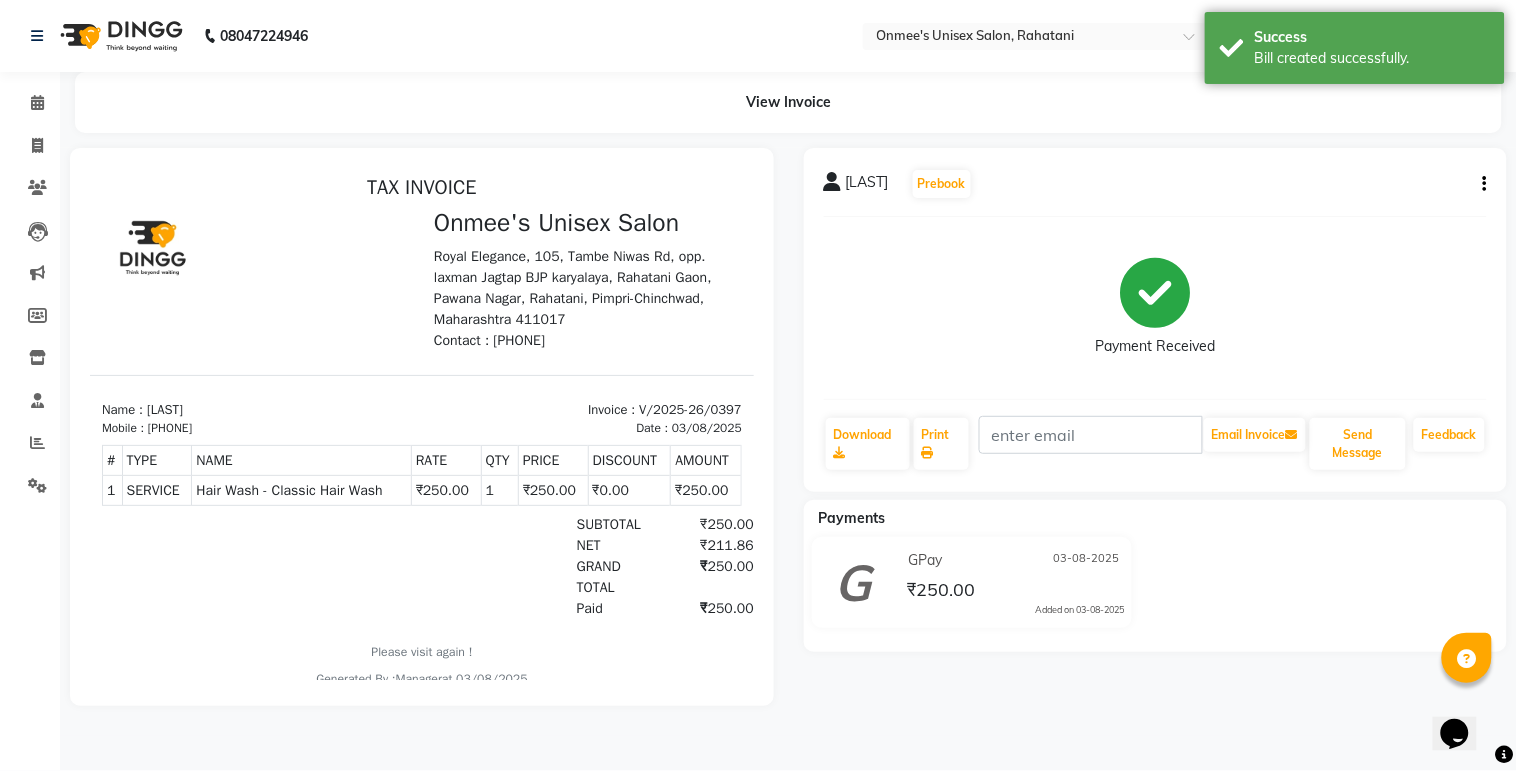 scroll, scrollTop: 0, scrollLeft: 0, axis: both 